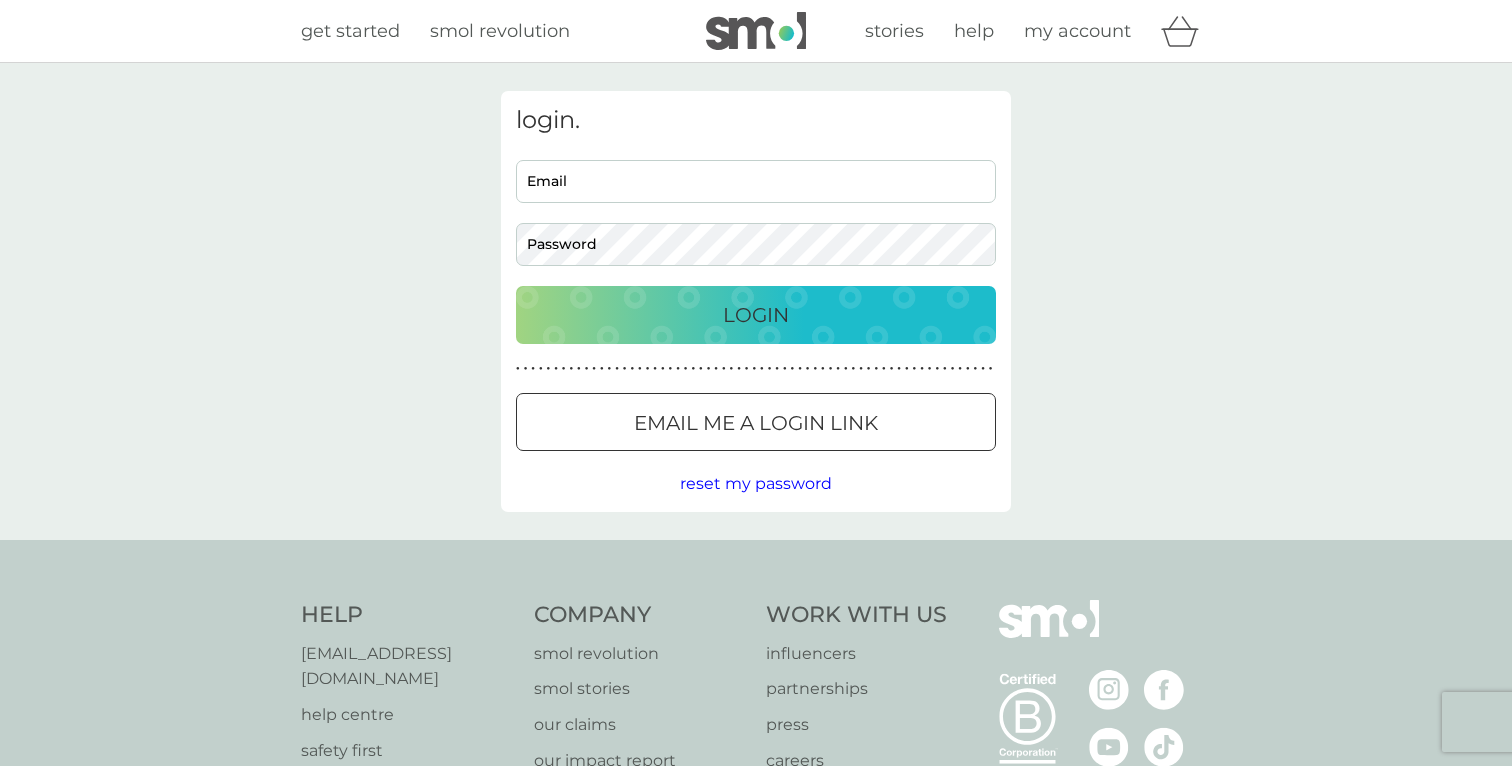 scroll, scrollTop: 0, scrollLeft: 0, axis: both 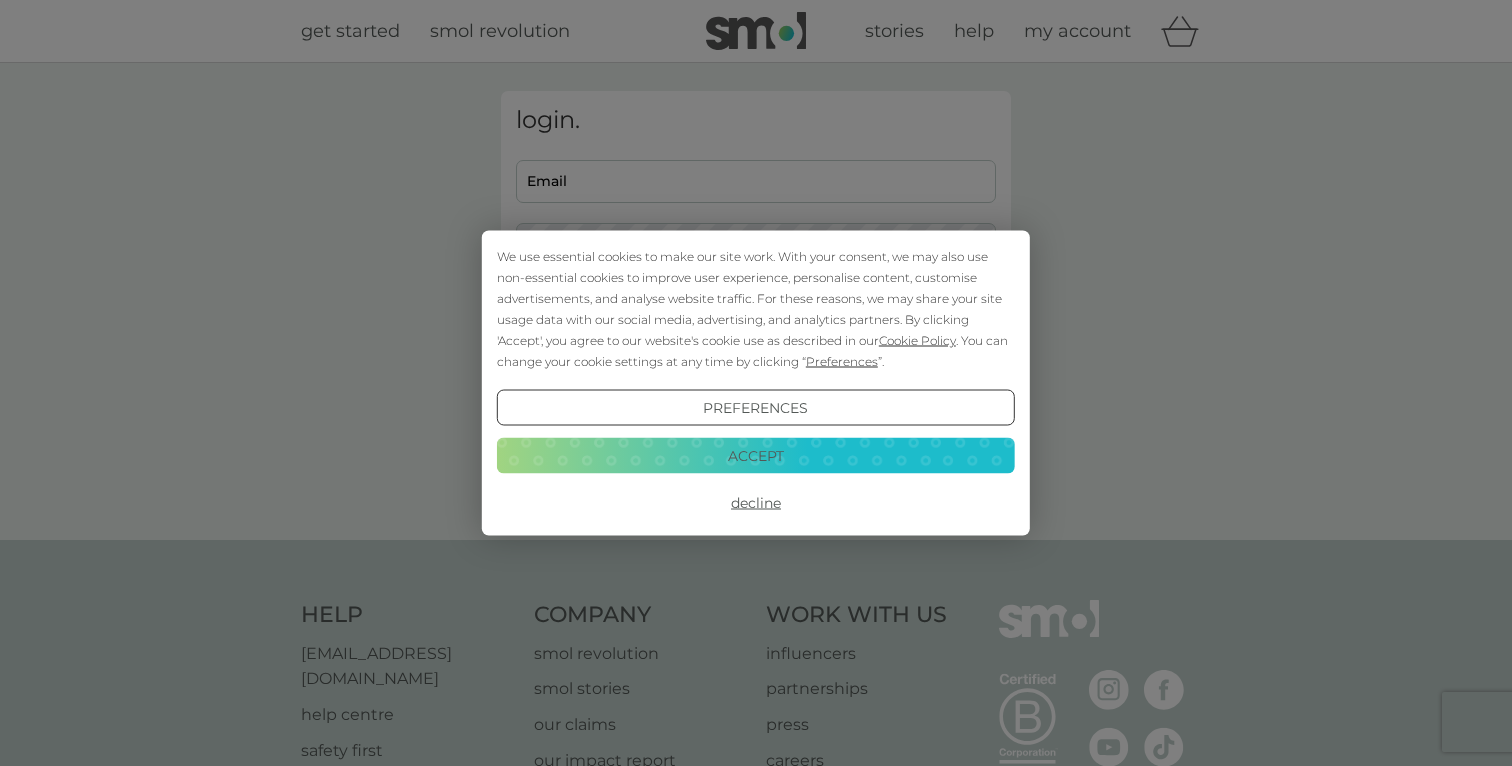 click on "We use essential cookies to make our site work. With your consent, we may also use non-essential cookies to improve user experience, personalise content, customise advertisements, and analyse website traffic. For these reasons, we may share your site usage data with our social media, advertising, and analytics partners. By clicking 'Accept', you agree to our website's cookie use as described in our  Cookie Policy . You can change your cookie settings at any time by clicking “ Preferences ”. Preferences Decline Accept" at bounding box center [756, 383] 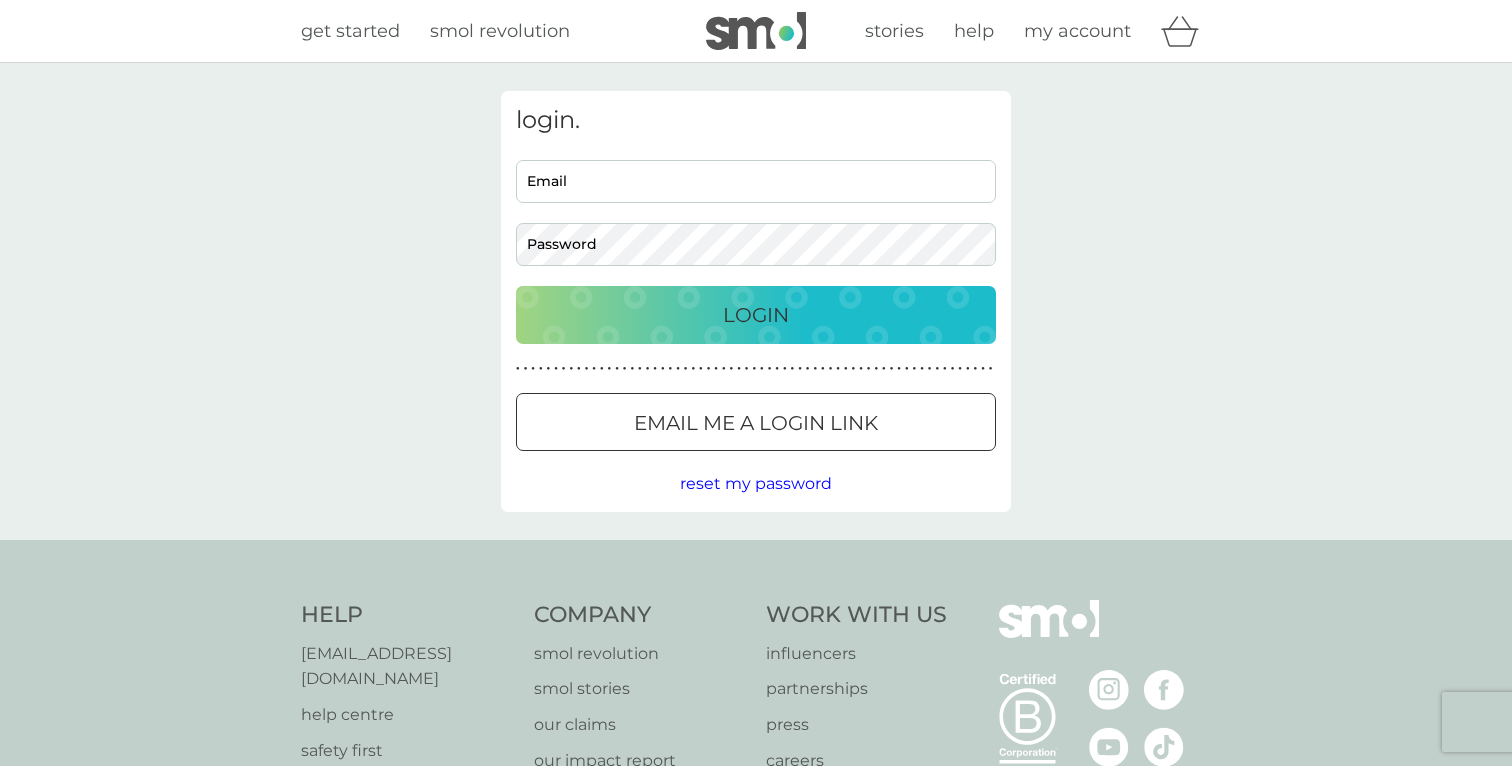 scroll, scrollTop: 0, scrollLeft: 0, axis: both 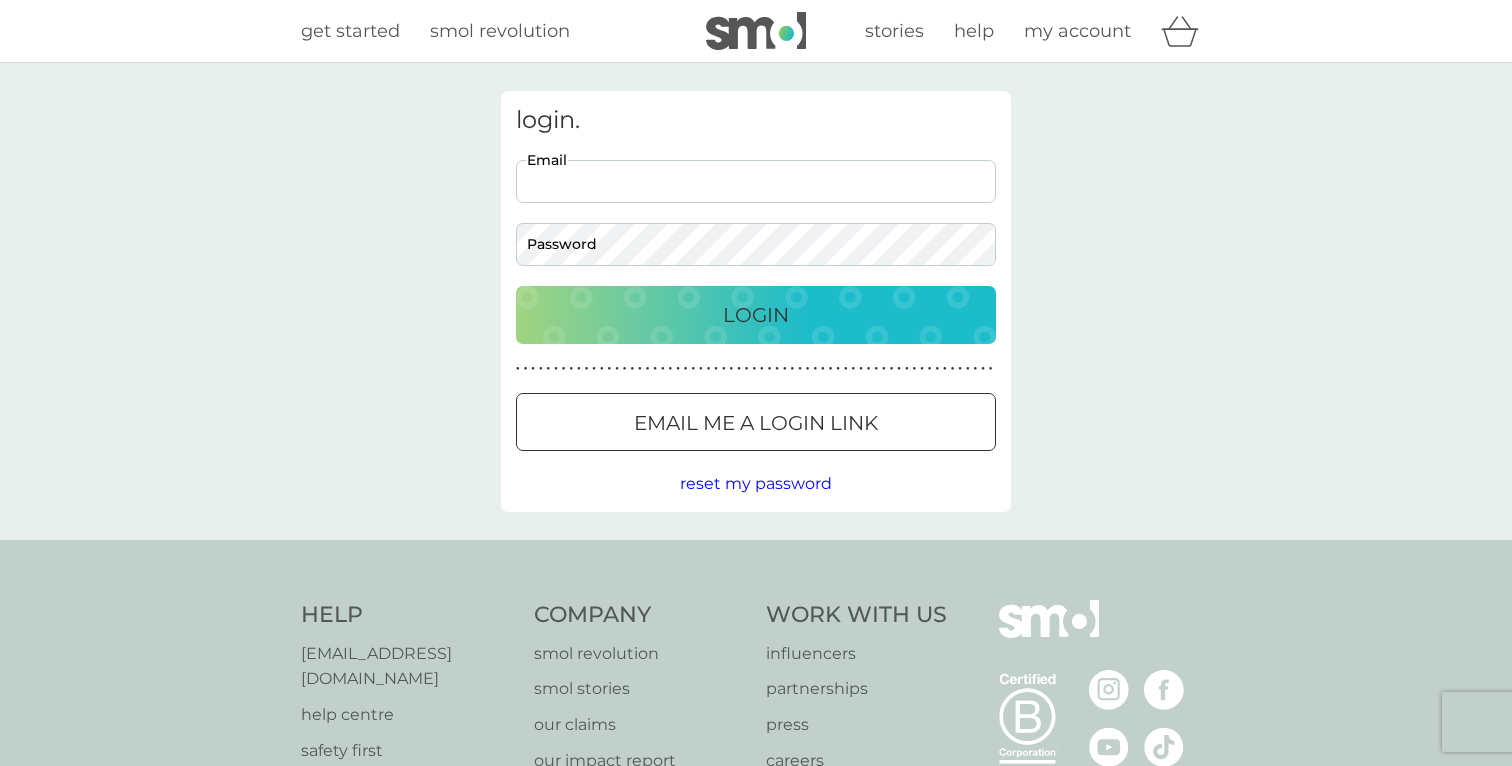 click on "Email" at bounding box center (756, 181) 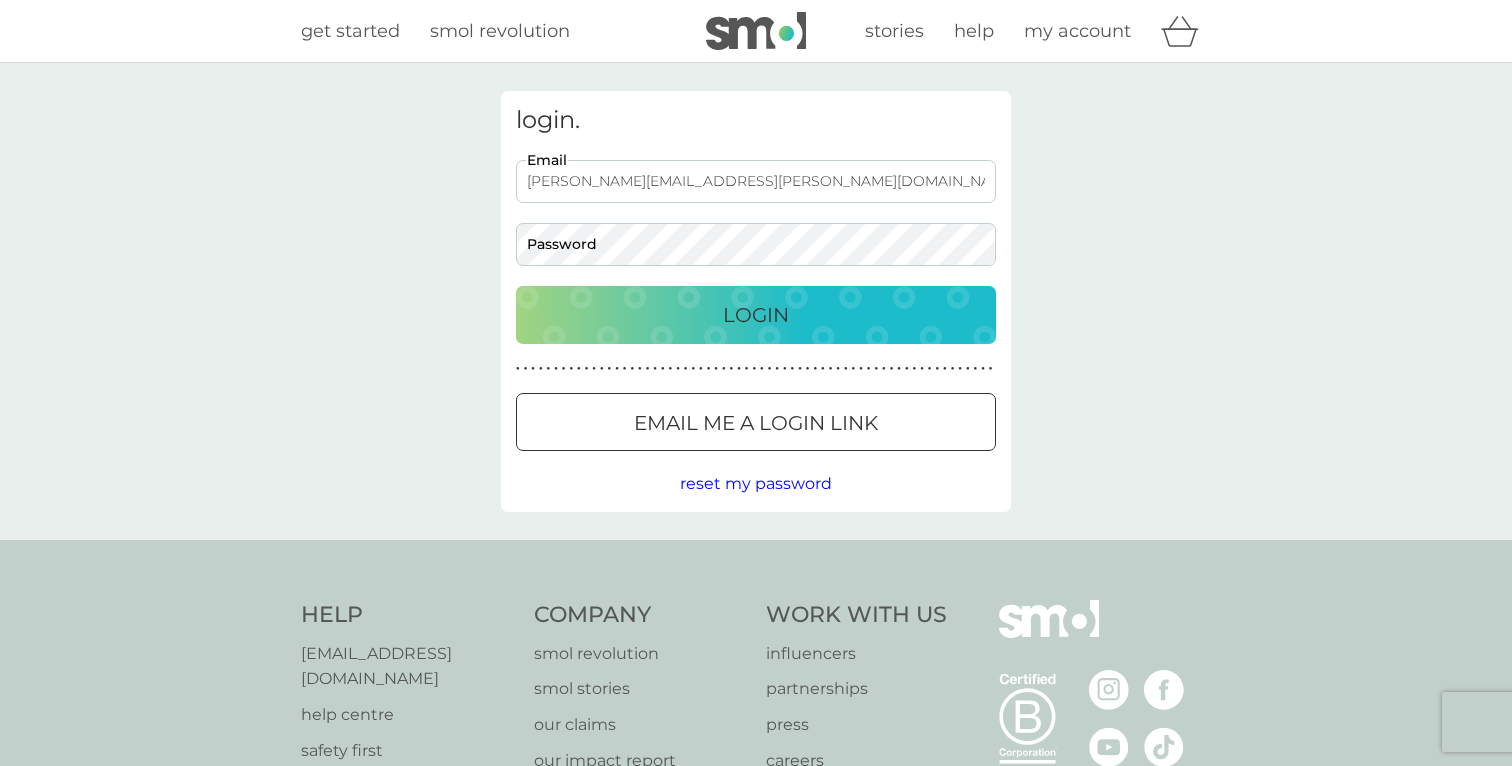 type on "[PERSON_NAME][EMAIL_ADDRESS][PERSON_NAME][DOMAIN_NAME]" 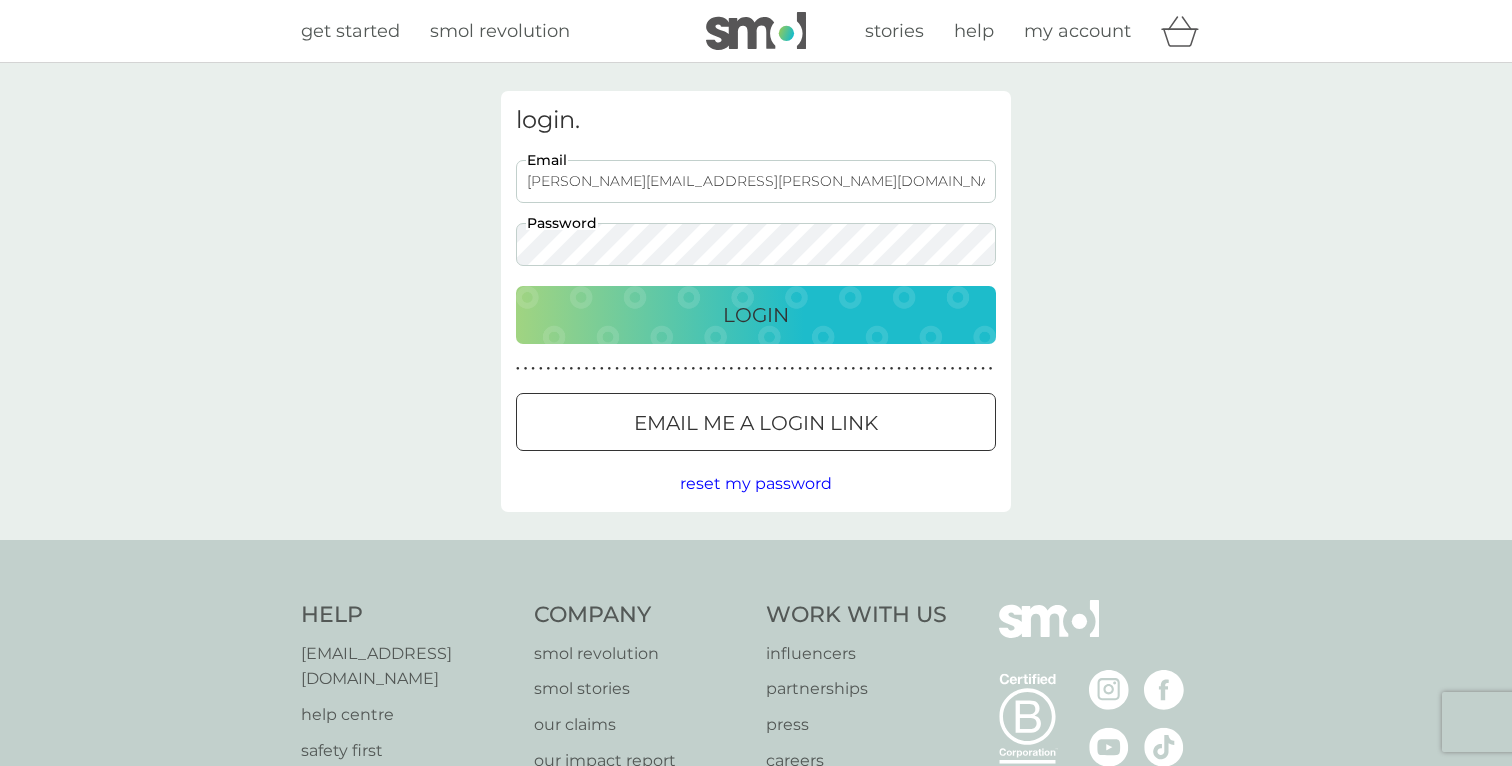 click on "Login" at bounding box center (756, 315) 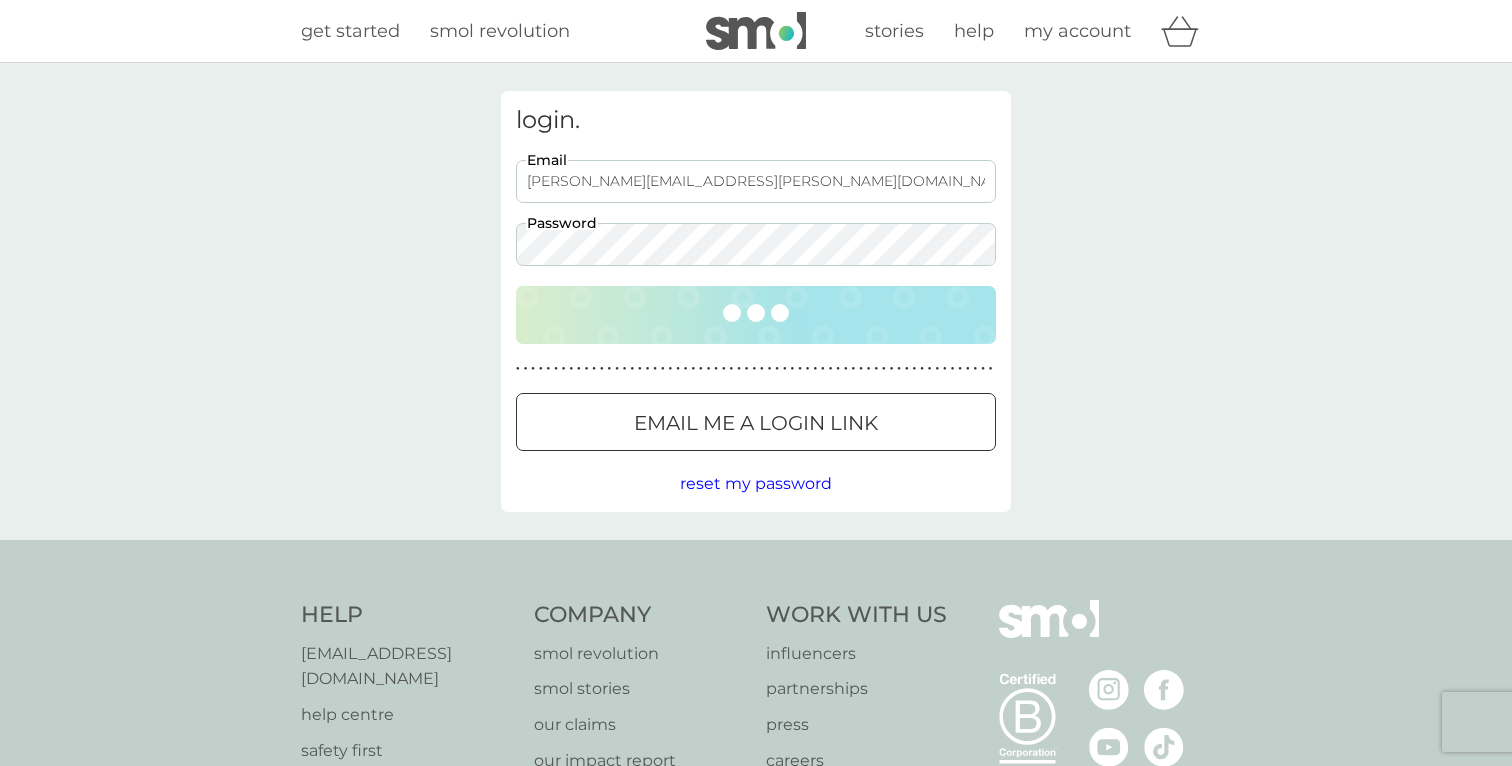type on "[PERSON_NAME][EMAIL_ADDRESS][PERSON_NAME][DOMAIN_NAME]" 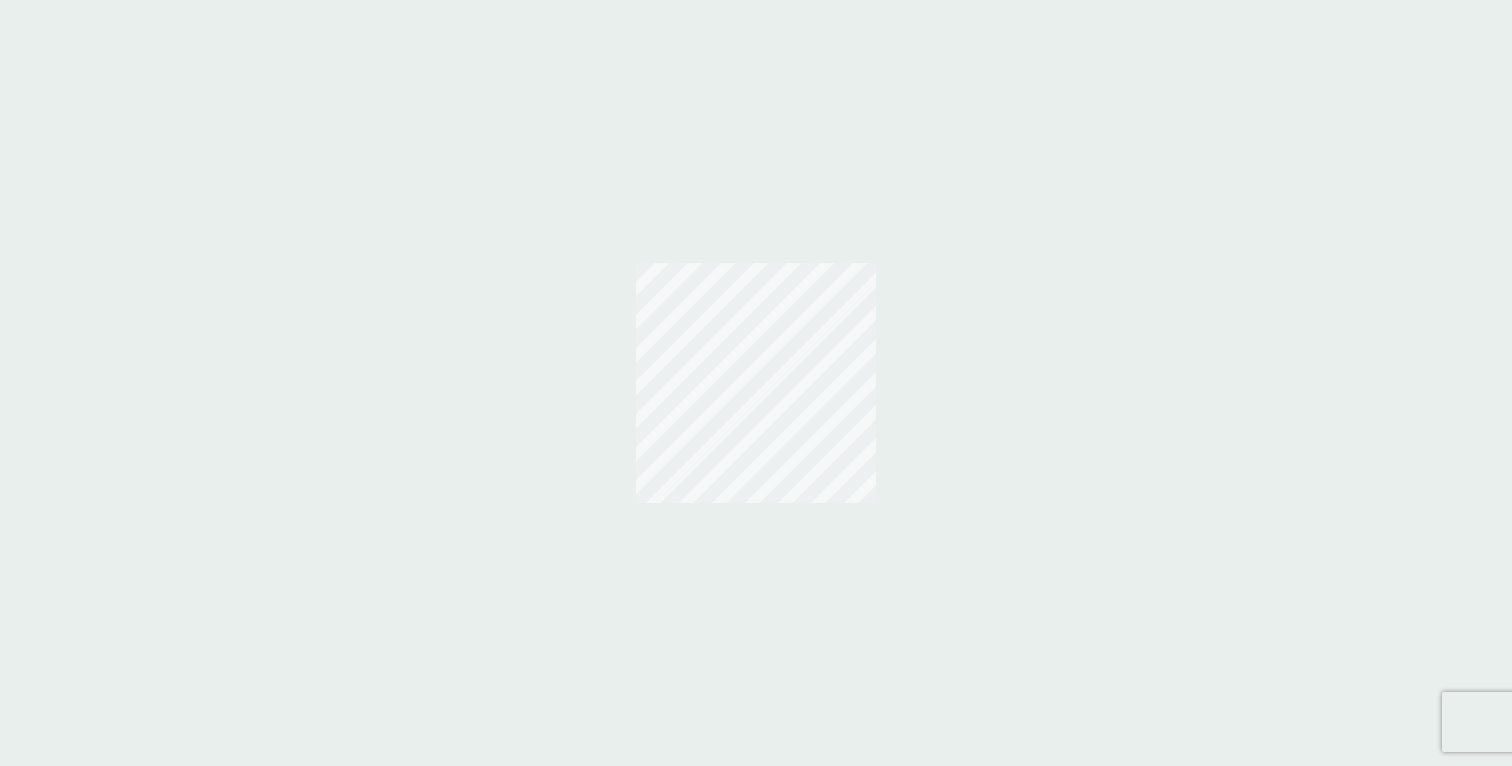 scroll, scrollTop: 0, scrollLeft: 0, axis: both 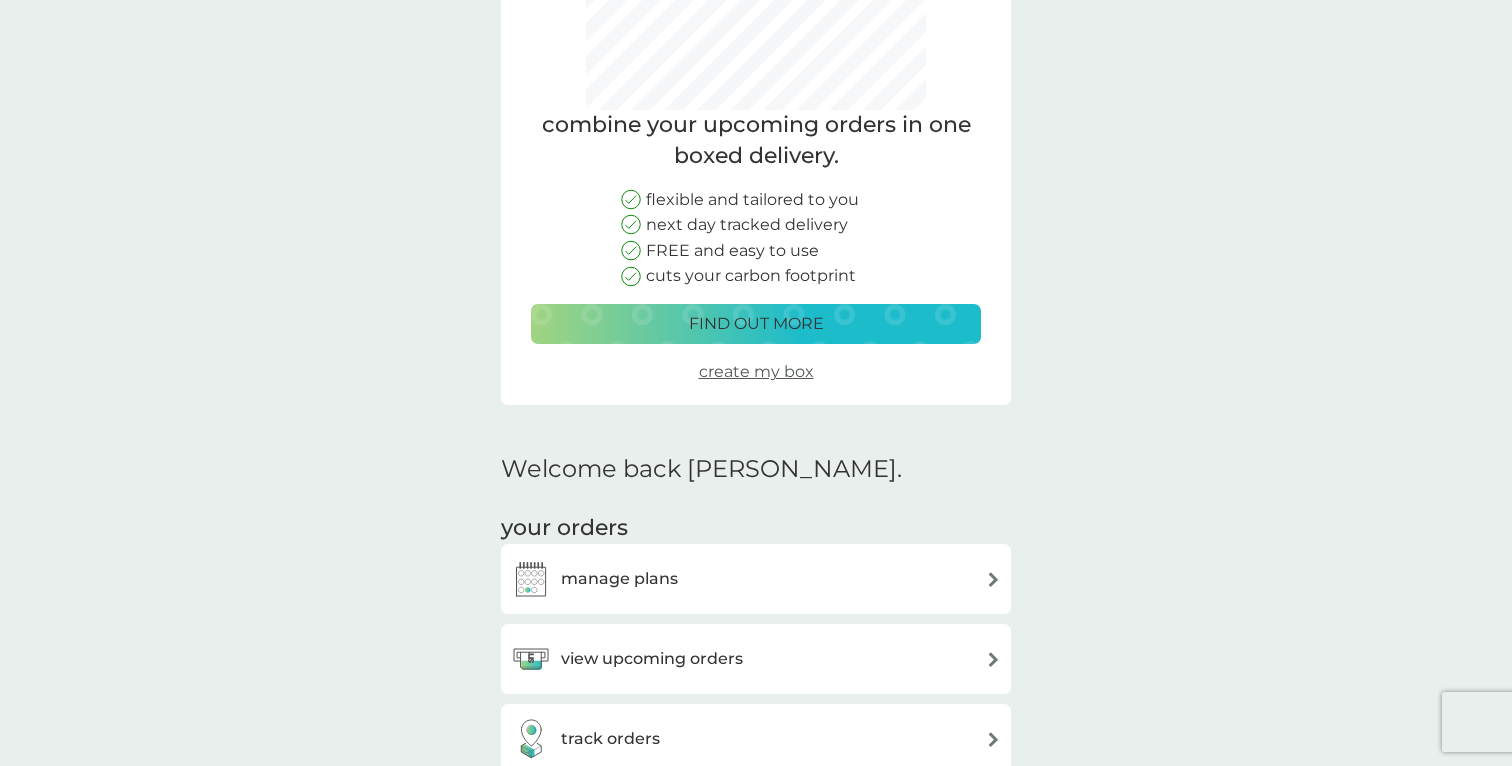 click on "manage plans" at bounding box center [756, 579] 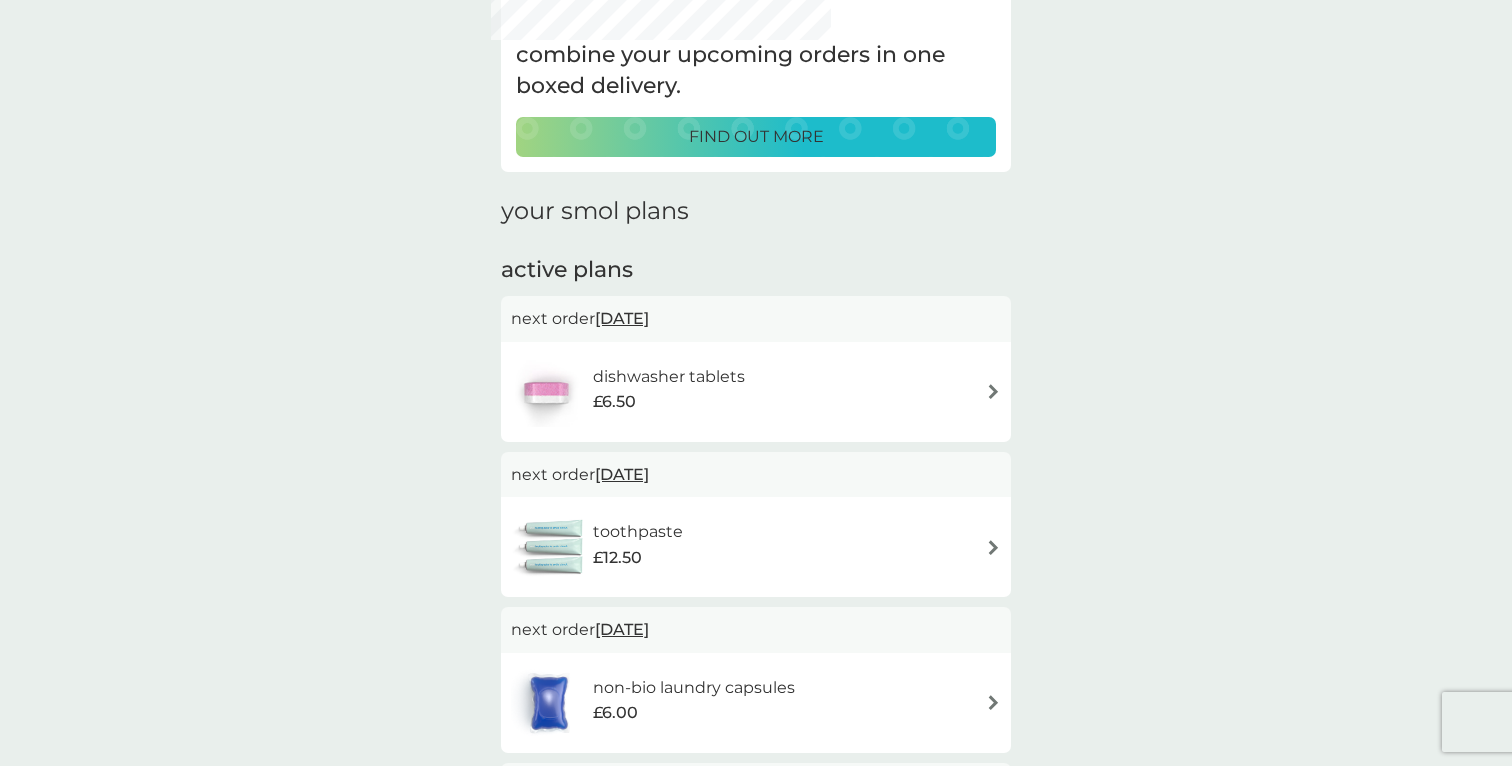 scroll, scrollTop: 0, scrollLeft: 0, axis: both 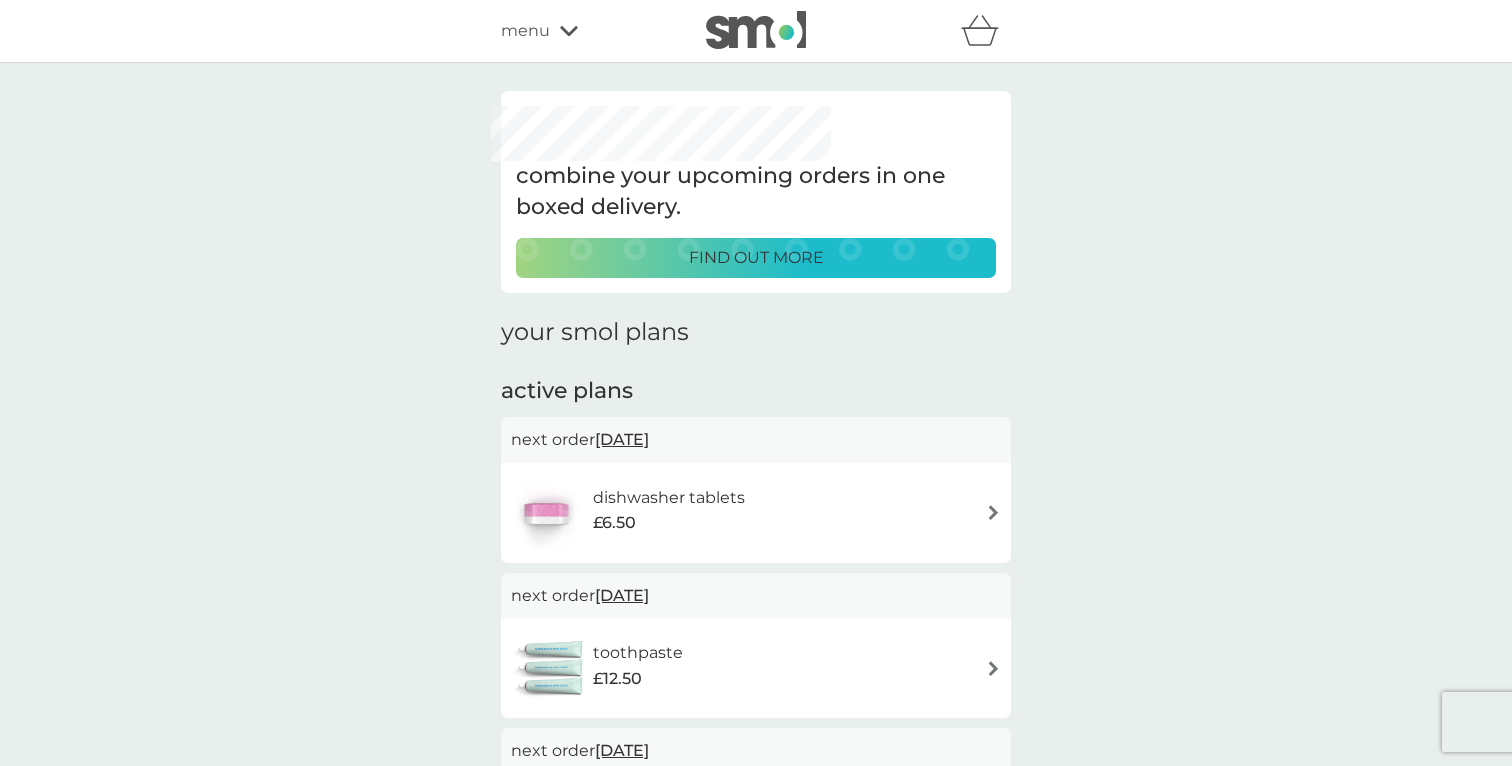 click on "dishwasher tablets £6.50" at bounding box center [756, 513] 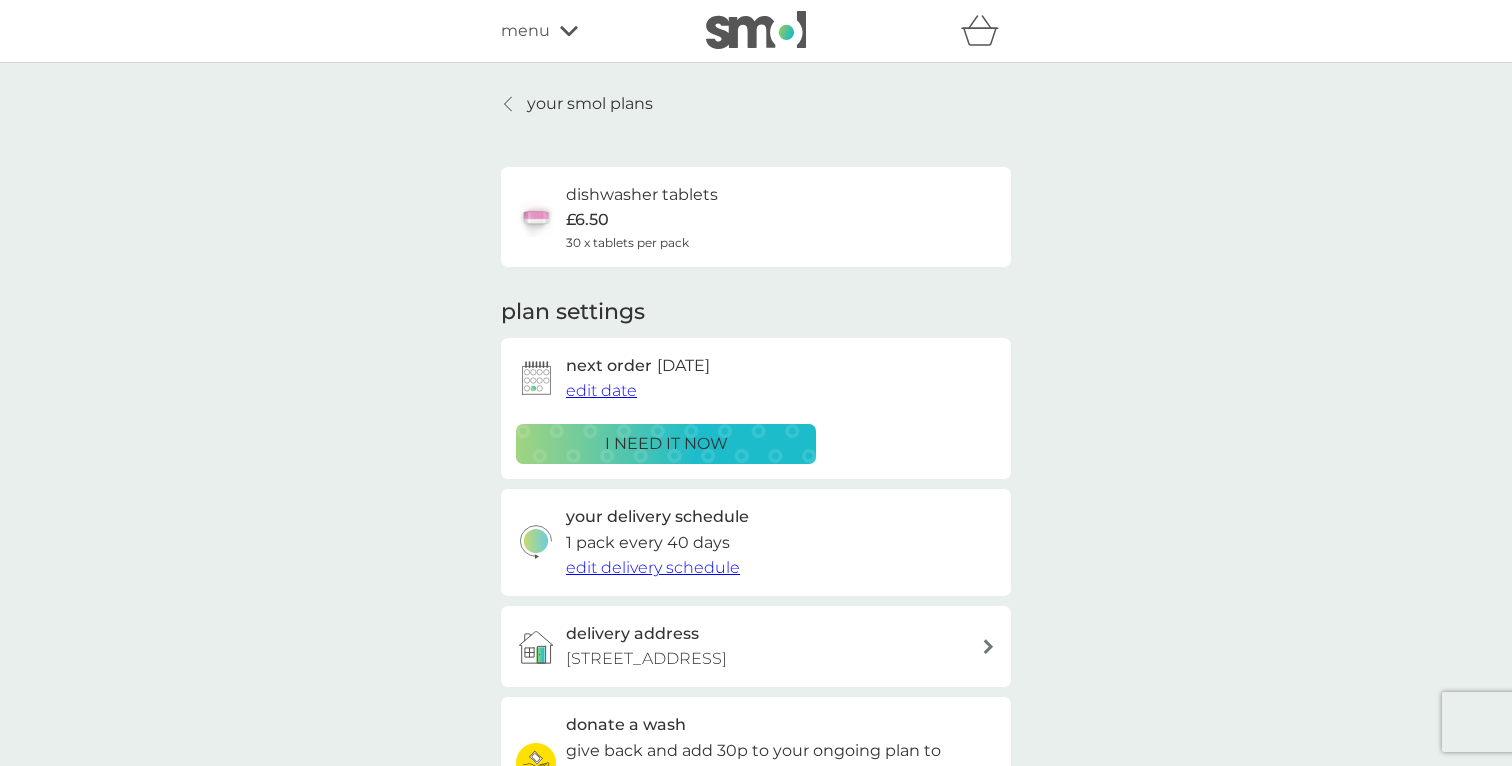 click on "edit date" at bounding box center [601, 390] 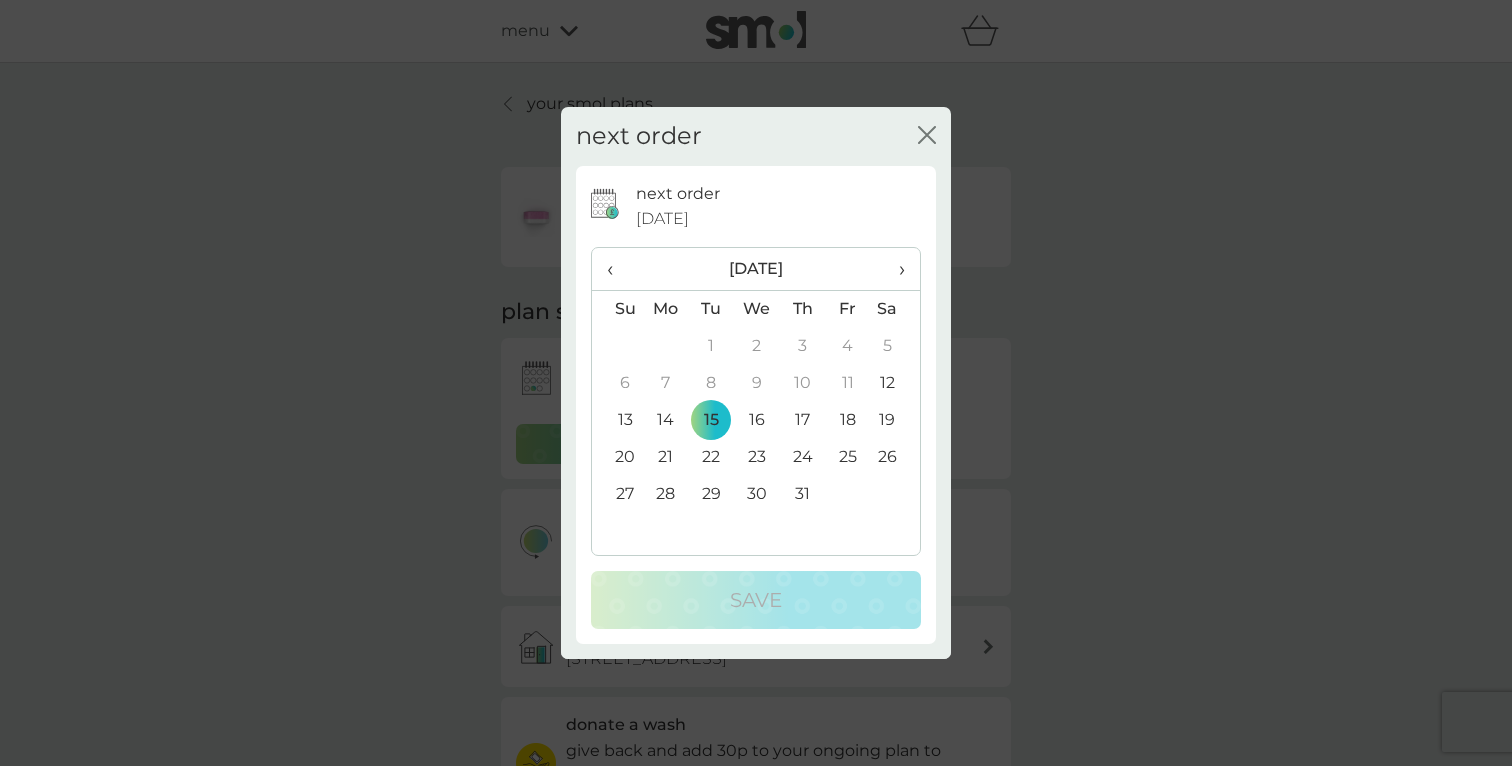 click on "29" at bounding box center (711, 494) 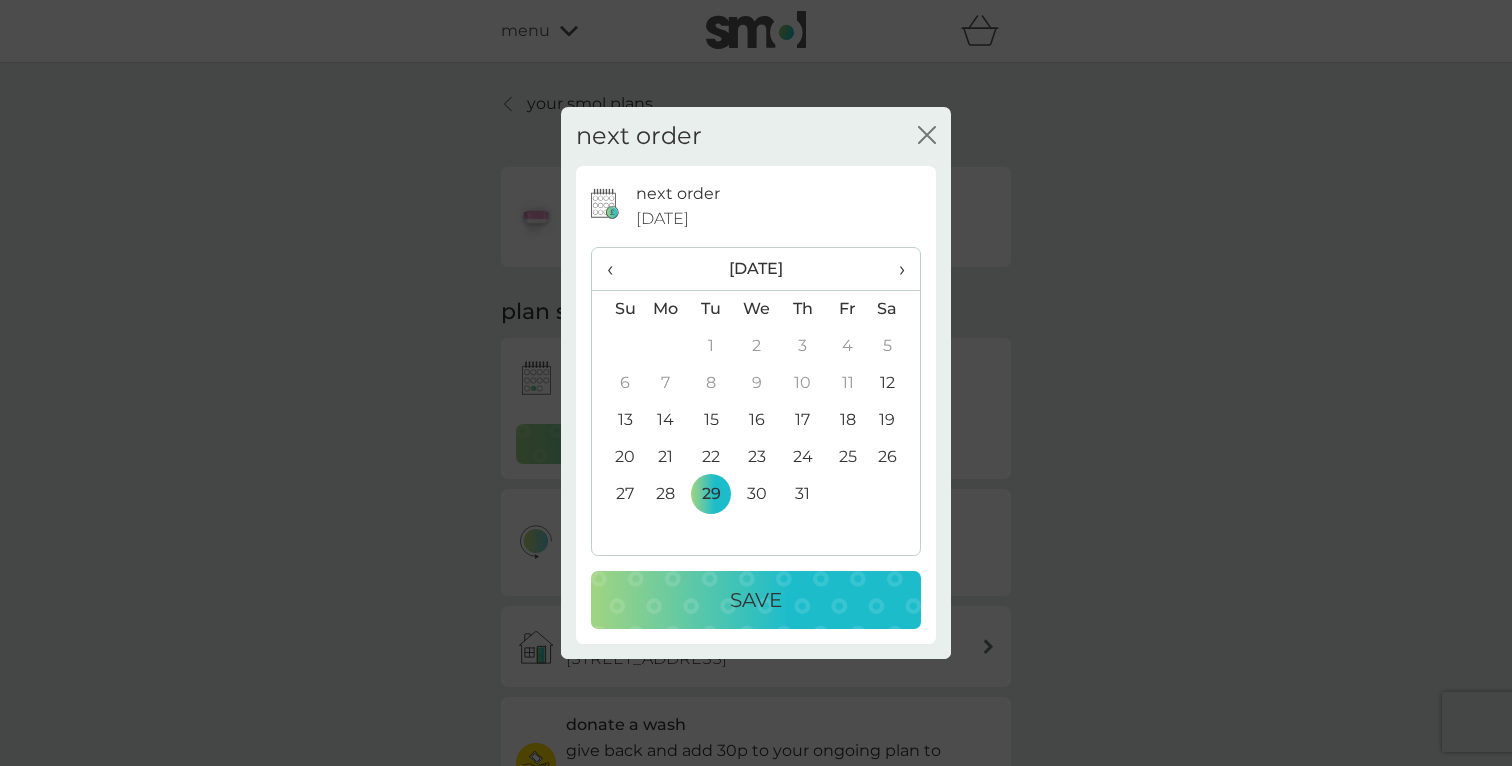 click on "Save" at bounding box center (756, 600) 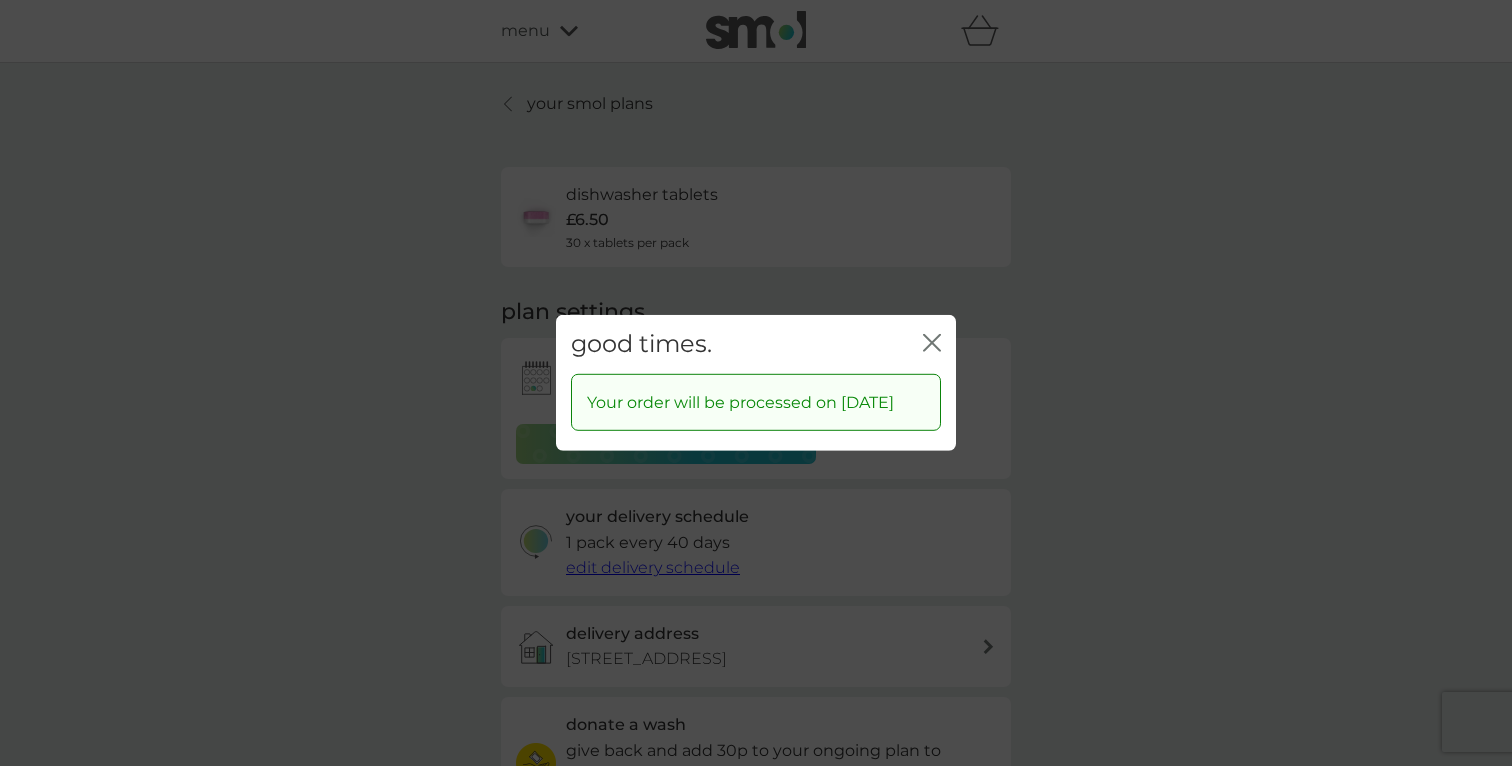 click on "close" at bounding box center (932, 344) 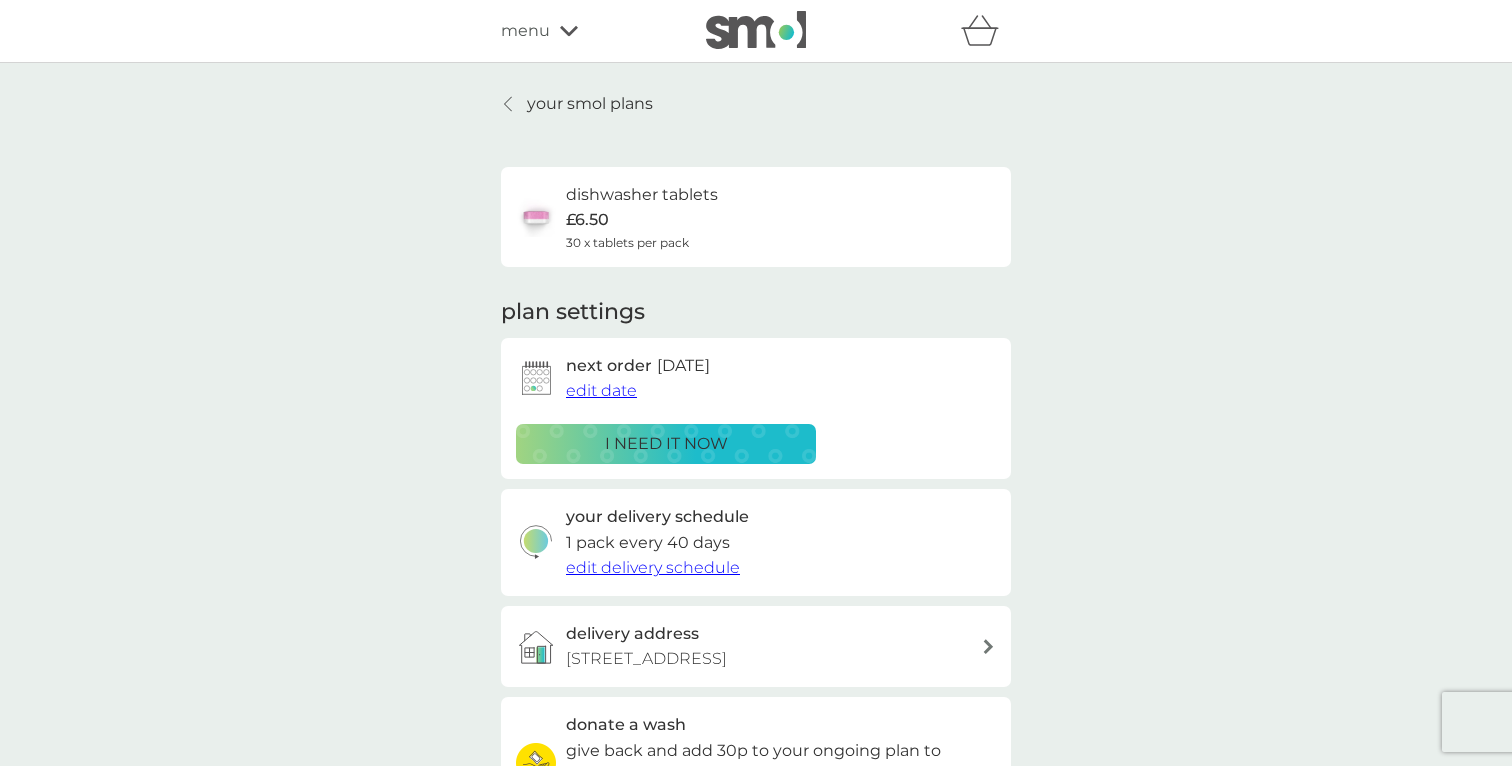 click on "your smol plans" at bounding box center [590, 104] 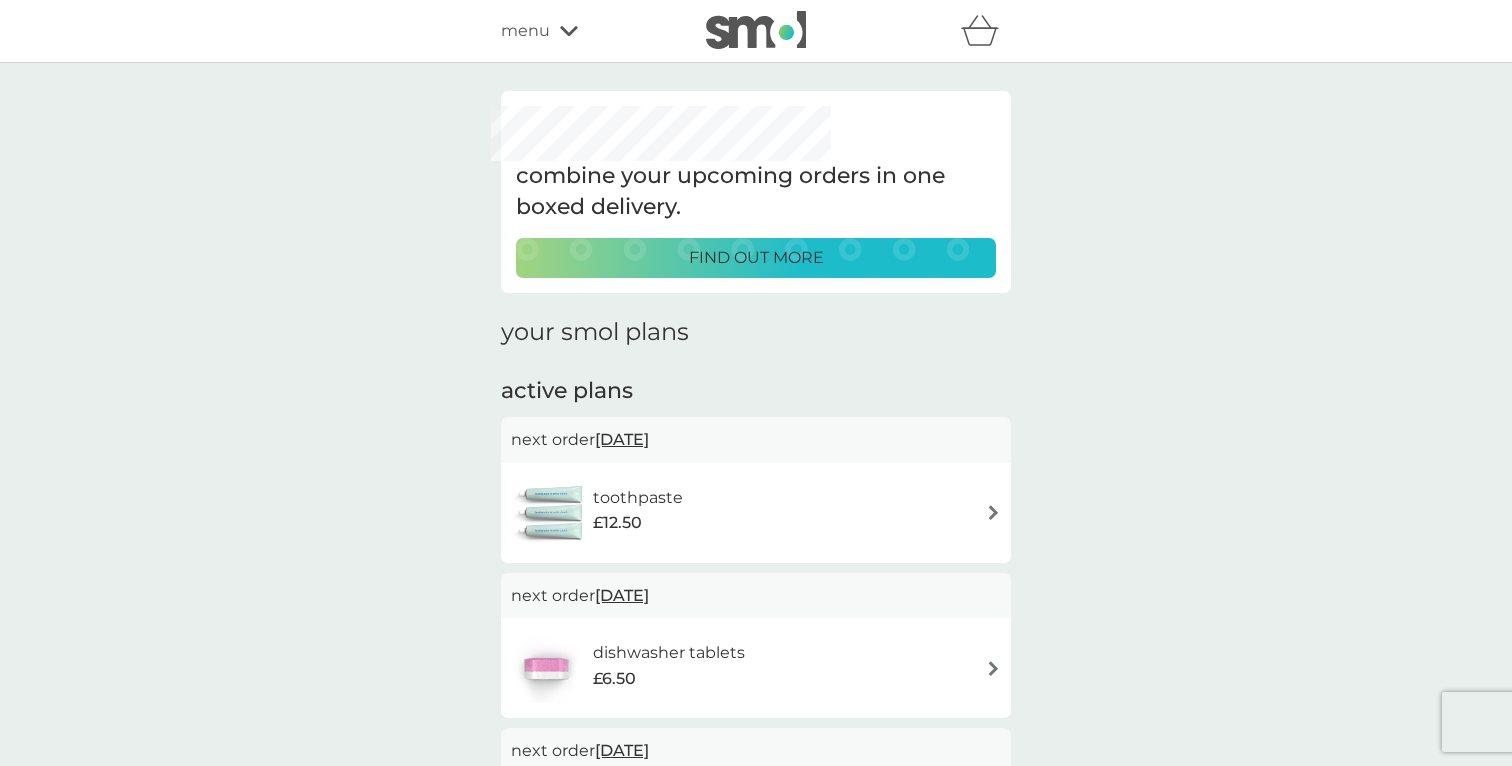 scroll, scrollTop: 0, scrollLeft: 0, axis: both 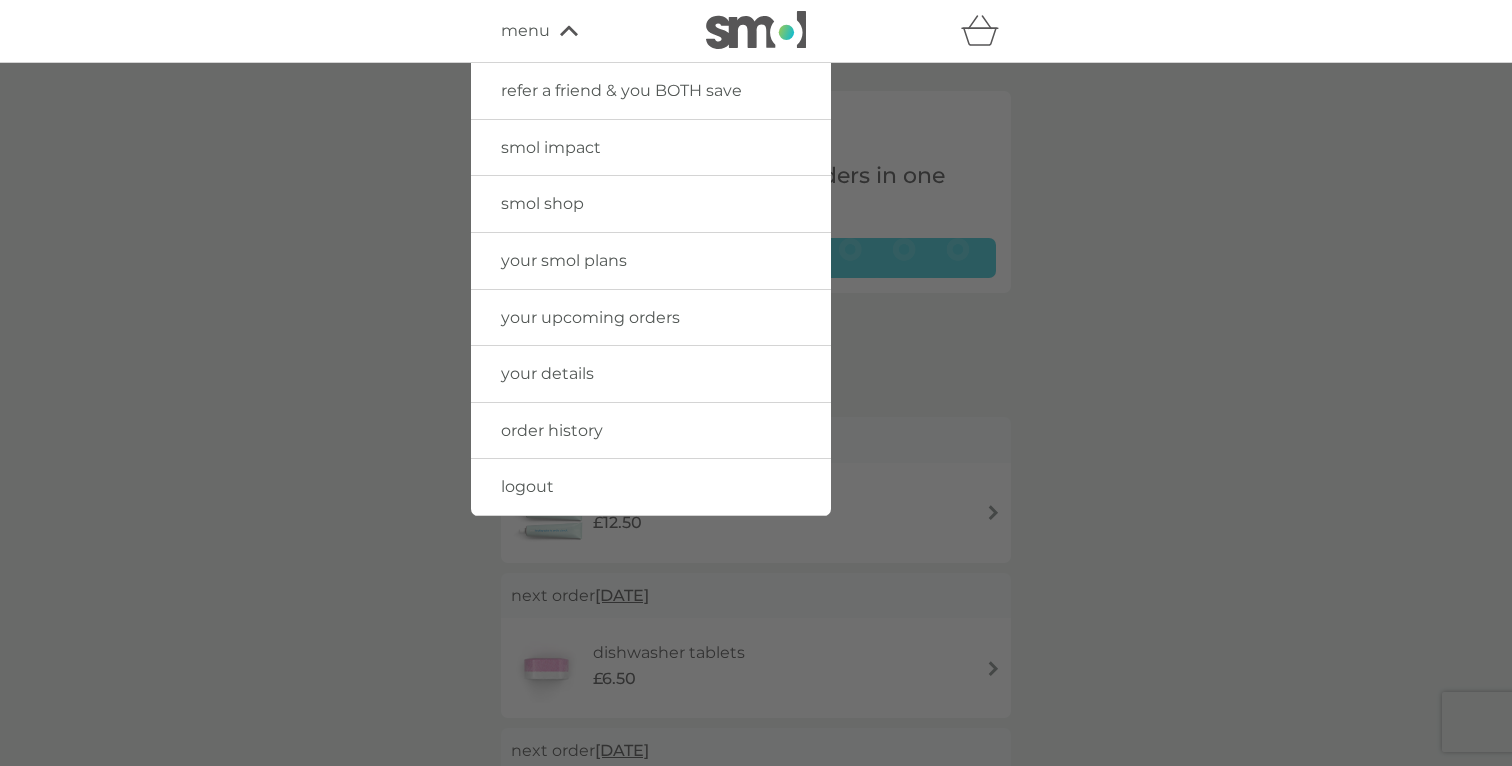 click on "order history" at bounding box center [552, 430] 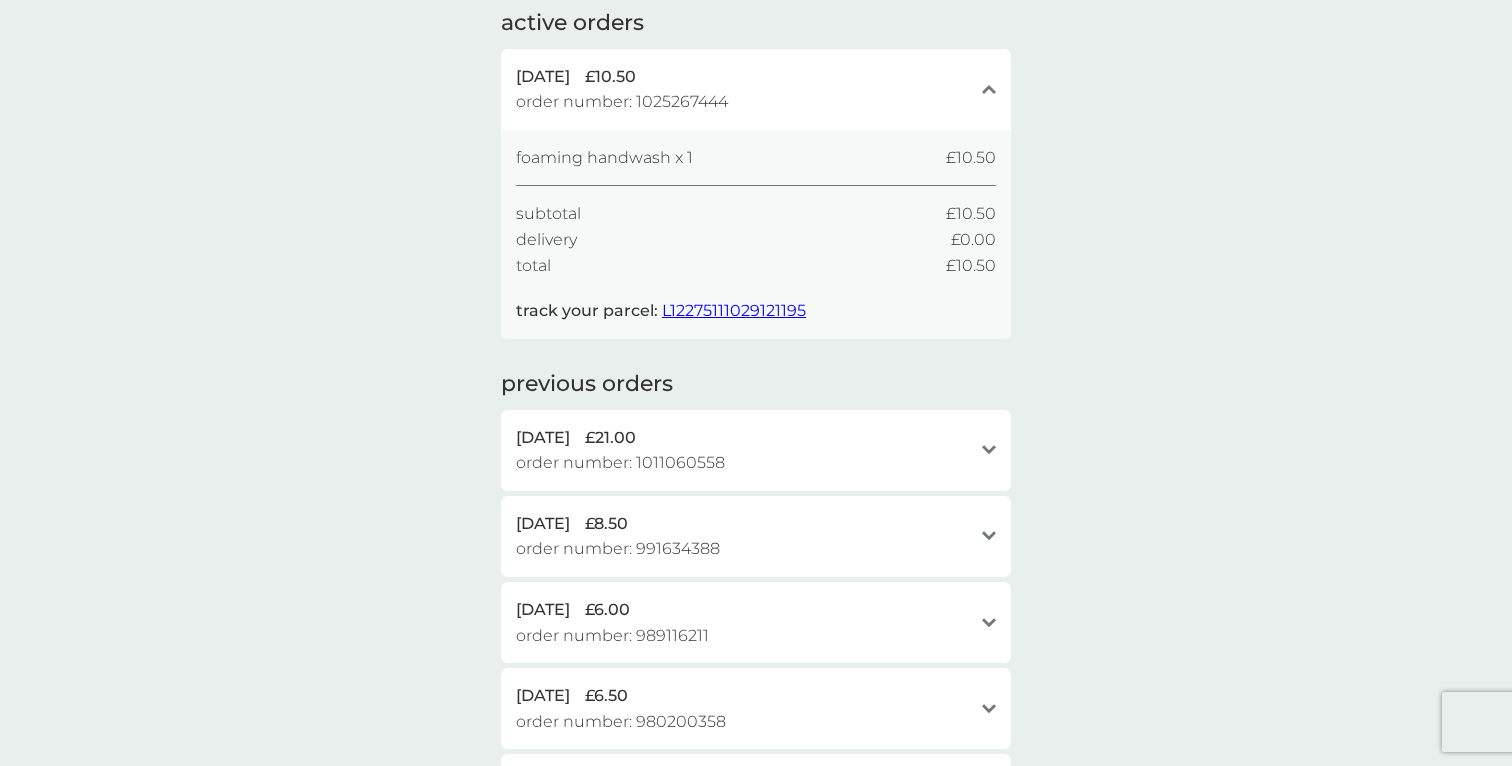 scroll, scrollTop: 152, scrollLeft: 0, axis: vertical 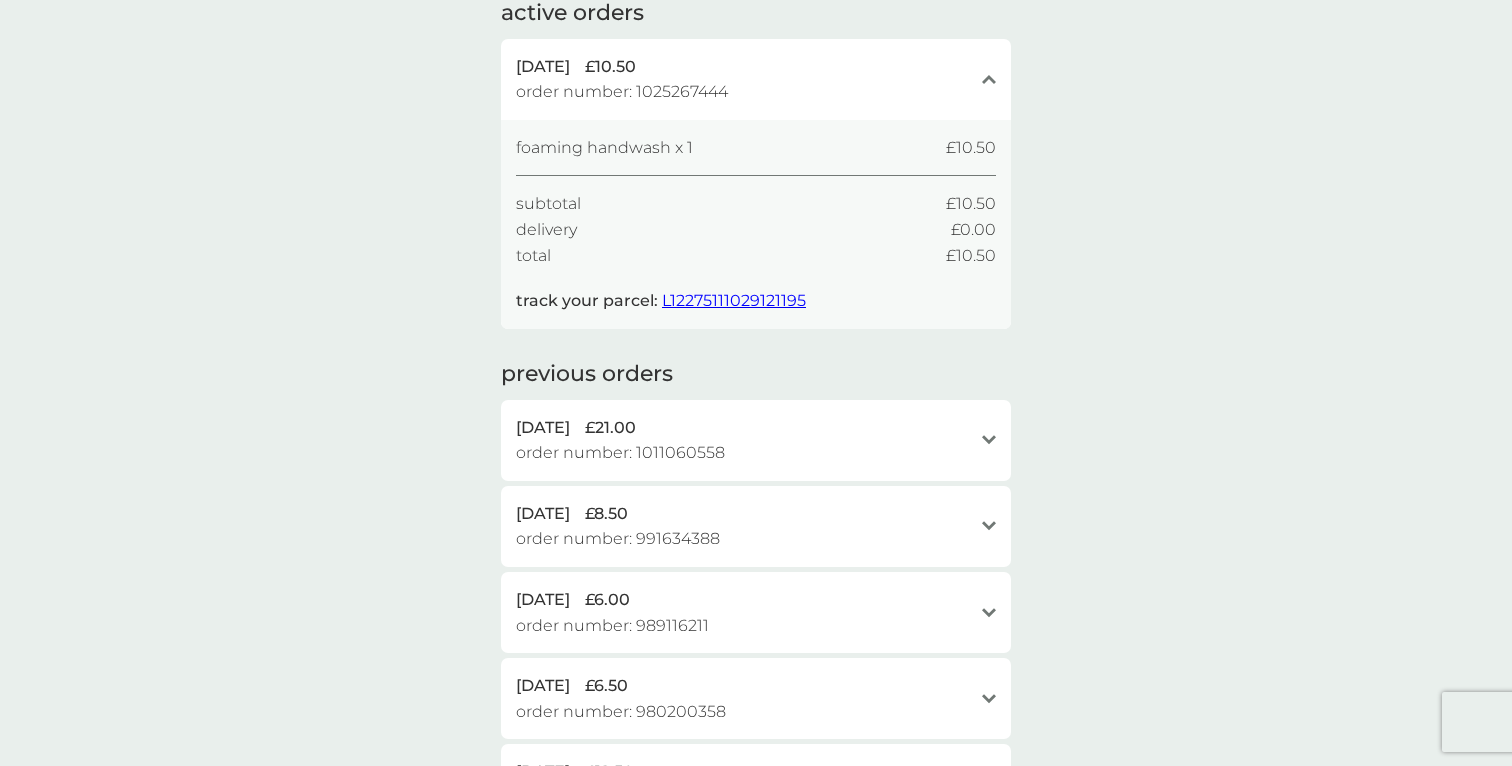 click on "order number:   1011060558" at bounding box center (620, 453) 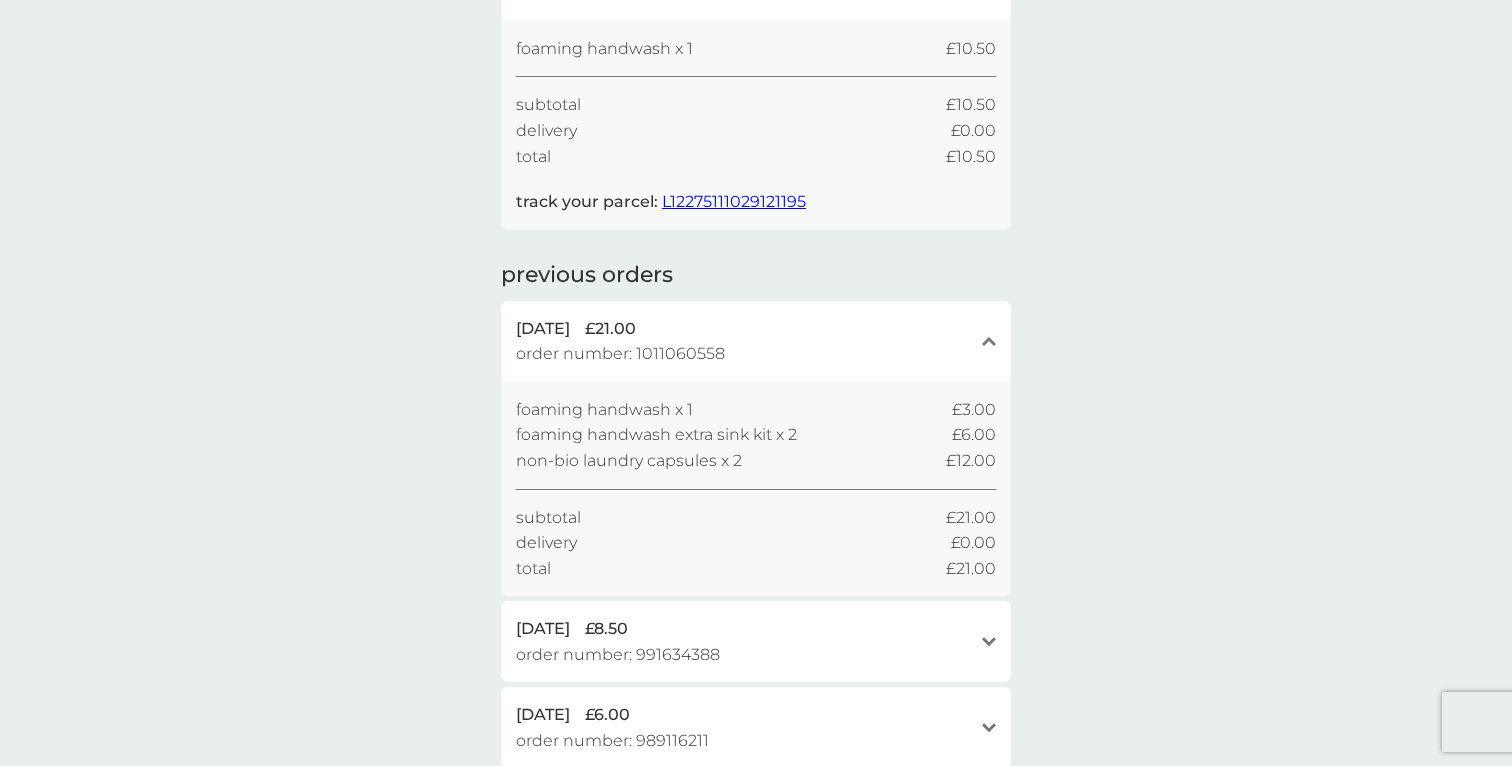 scroll, scrollTop: 251, scrollLeft: 0, axis: vertical 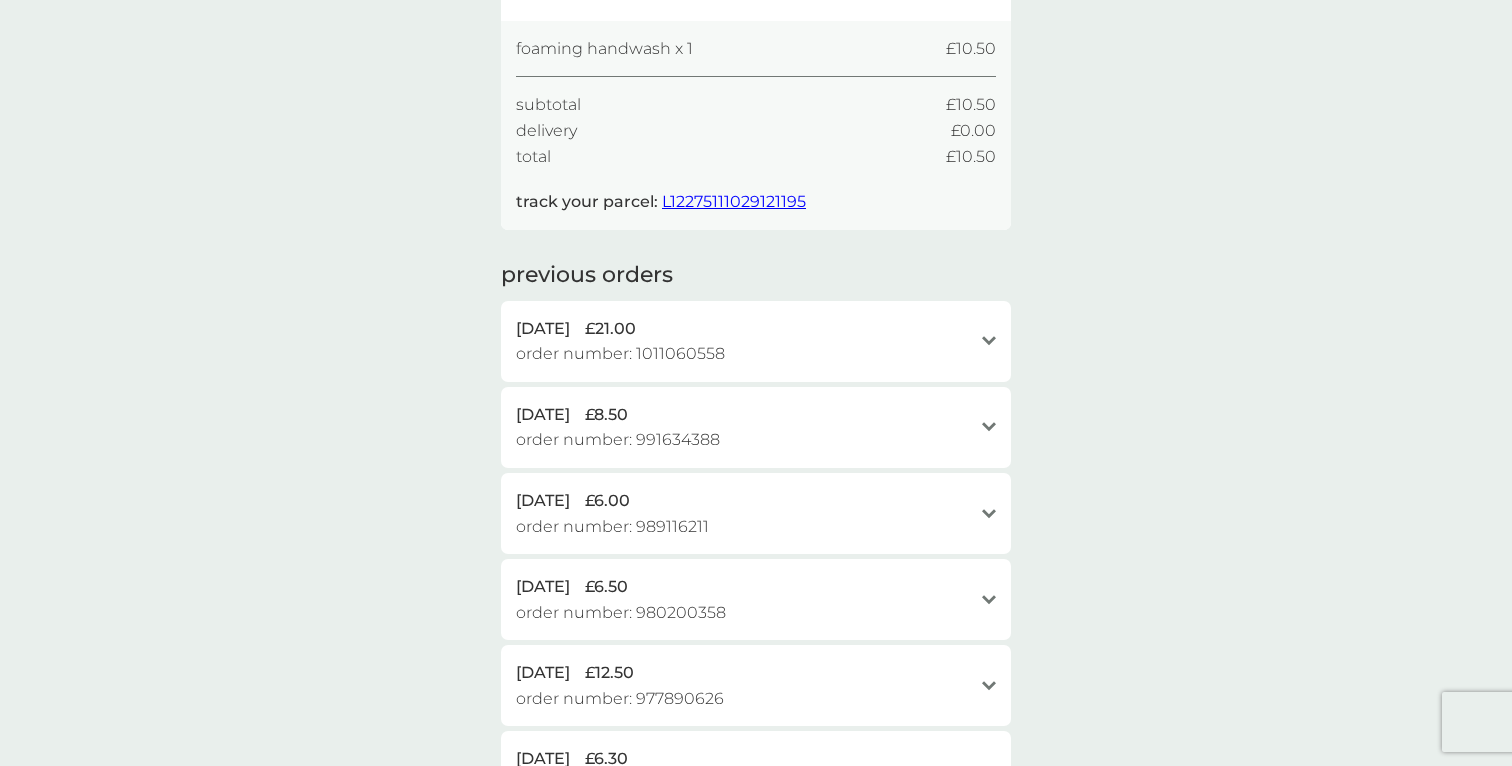 click on "order number:   1011060558" at bounding box center [620, 354] 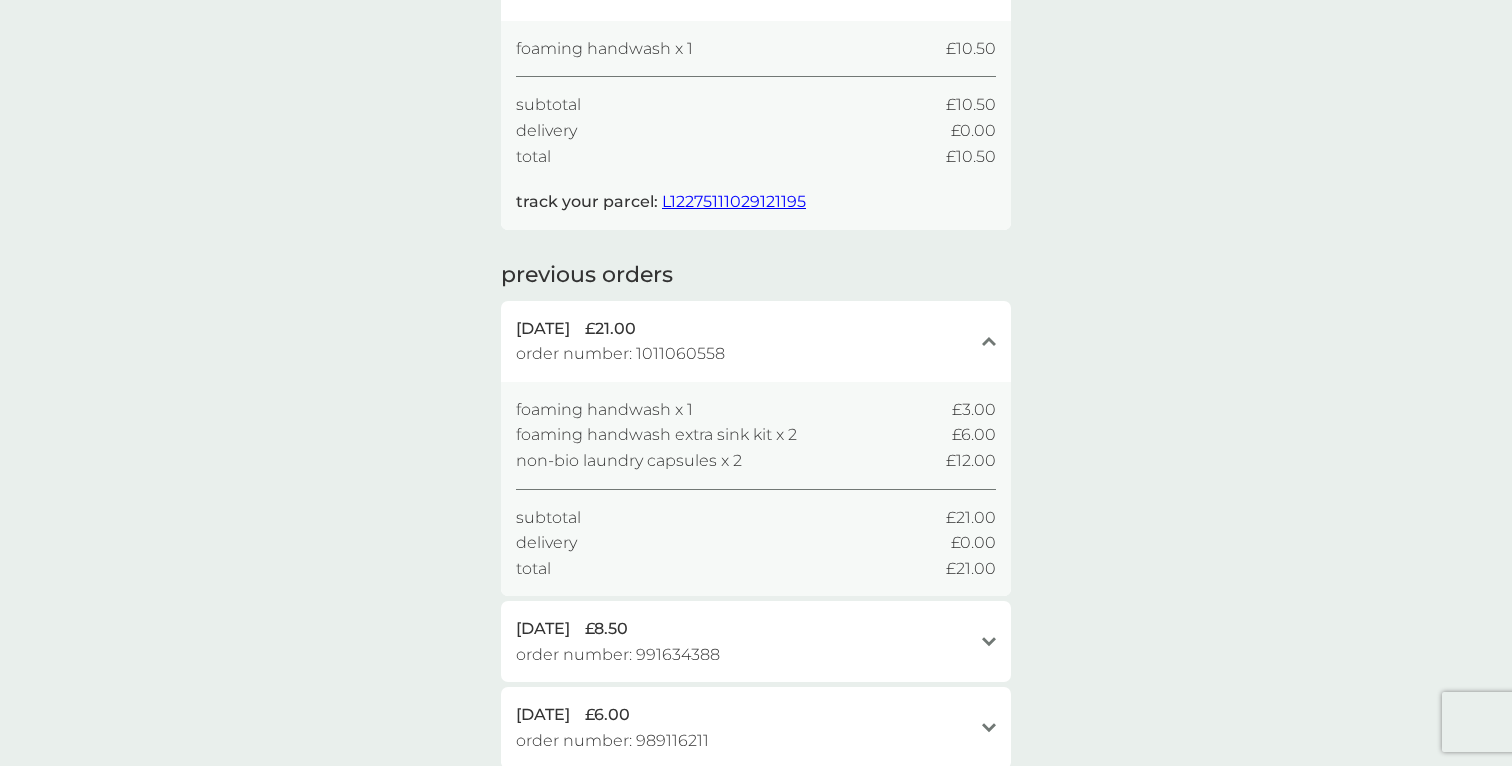 click on "order number:   1011060558" at bounding box center [620, 354] 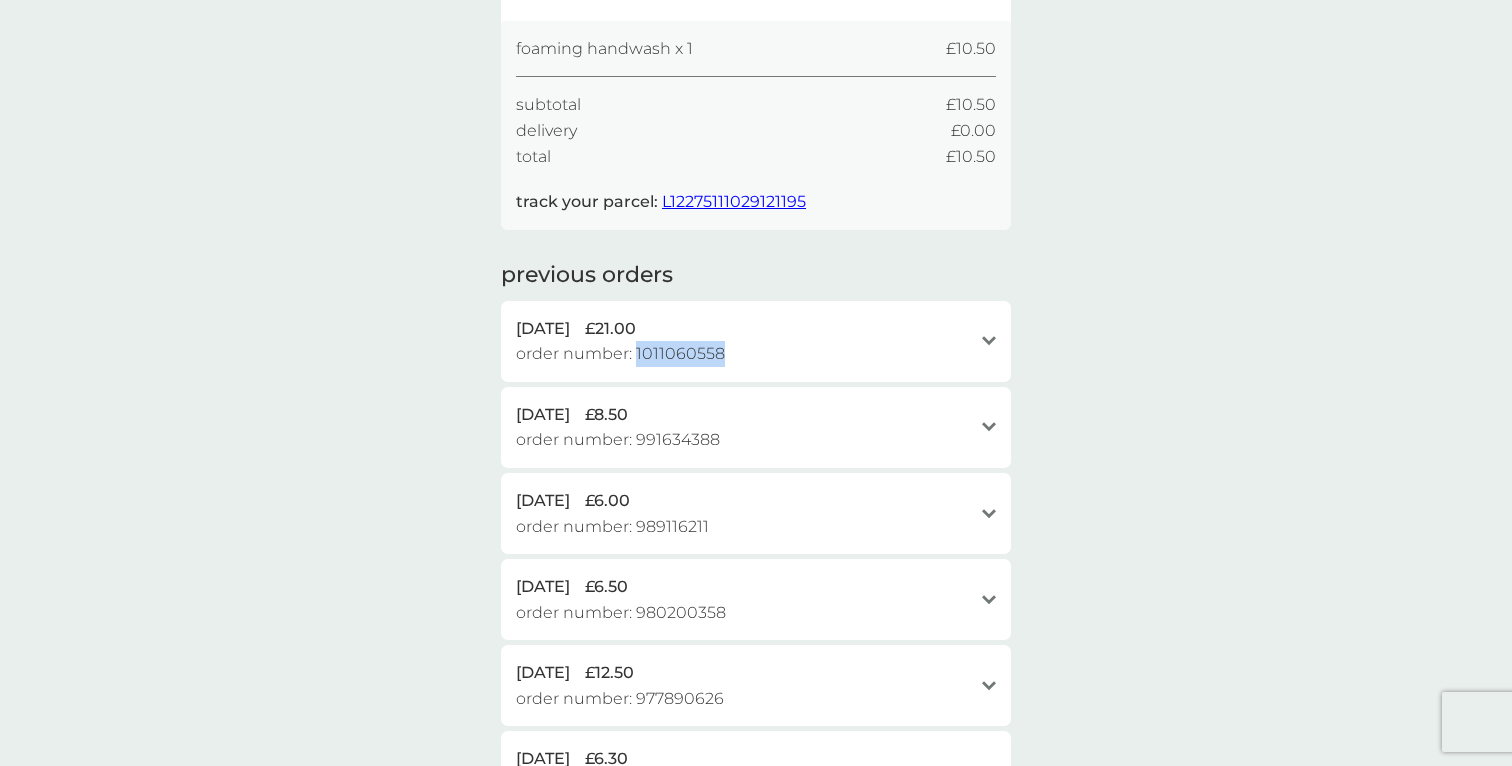 click on "order number:   1011060558" at bounding box center [620, 354] 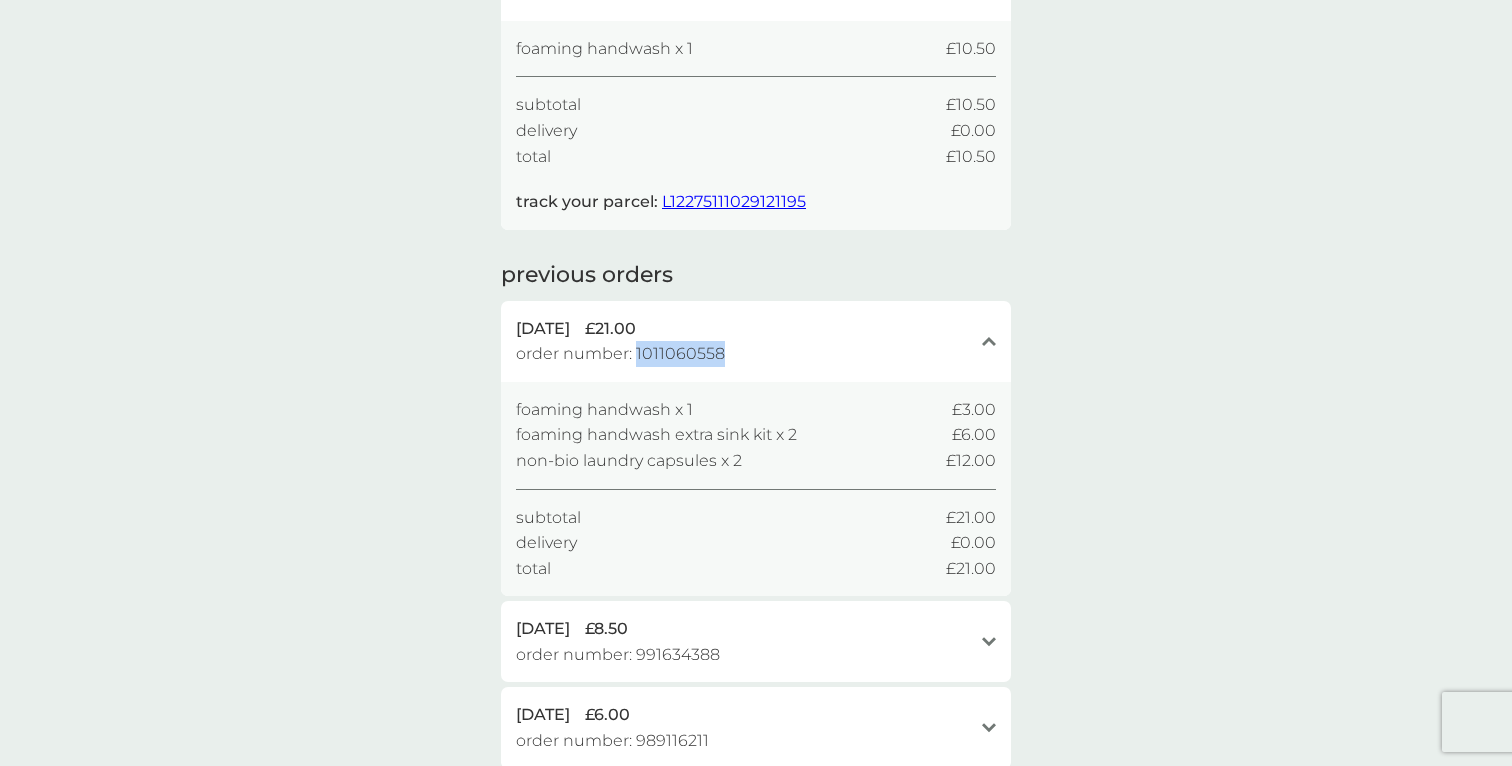 click on "29 May 2025 £21.00 order number:   1011060558 close" at bounding box center (756, 341) 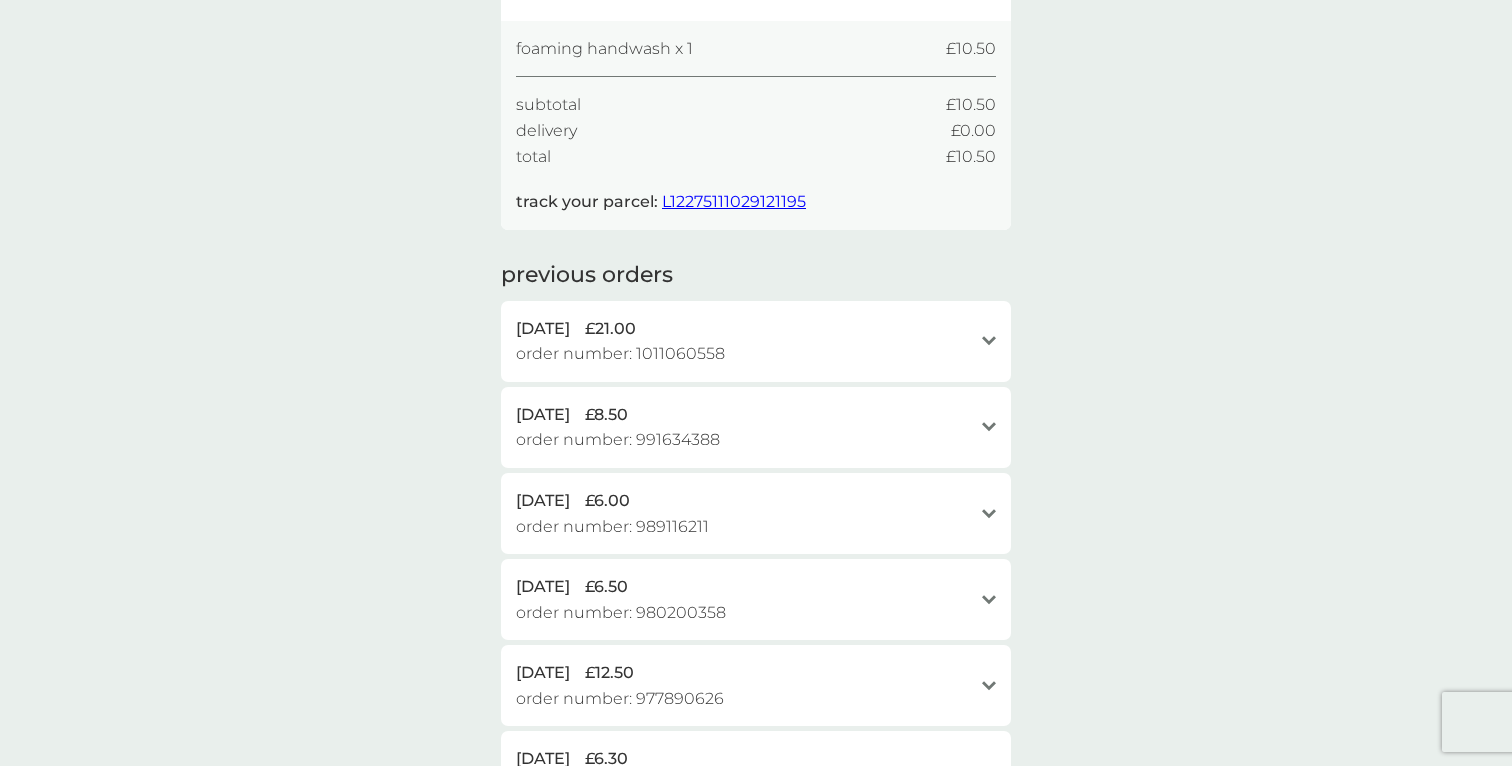click on "order number:   1011060558" at bounding box center [620, 354] 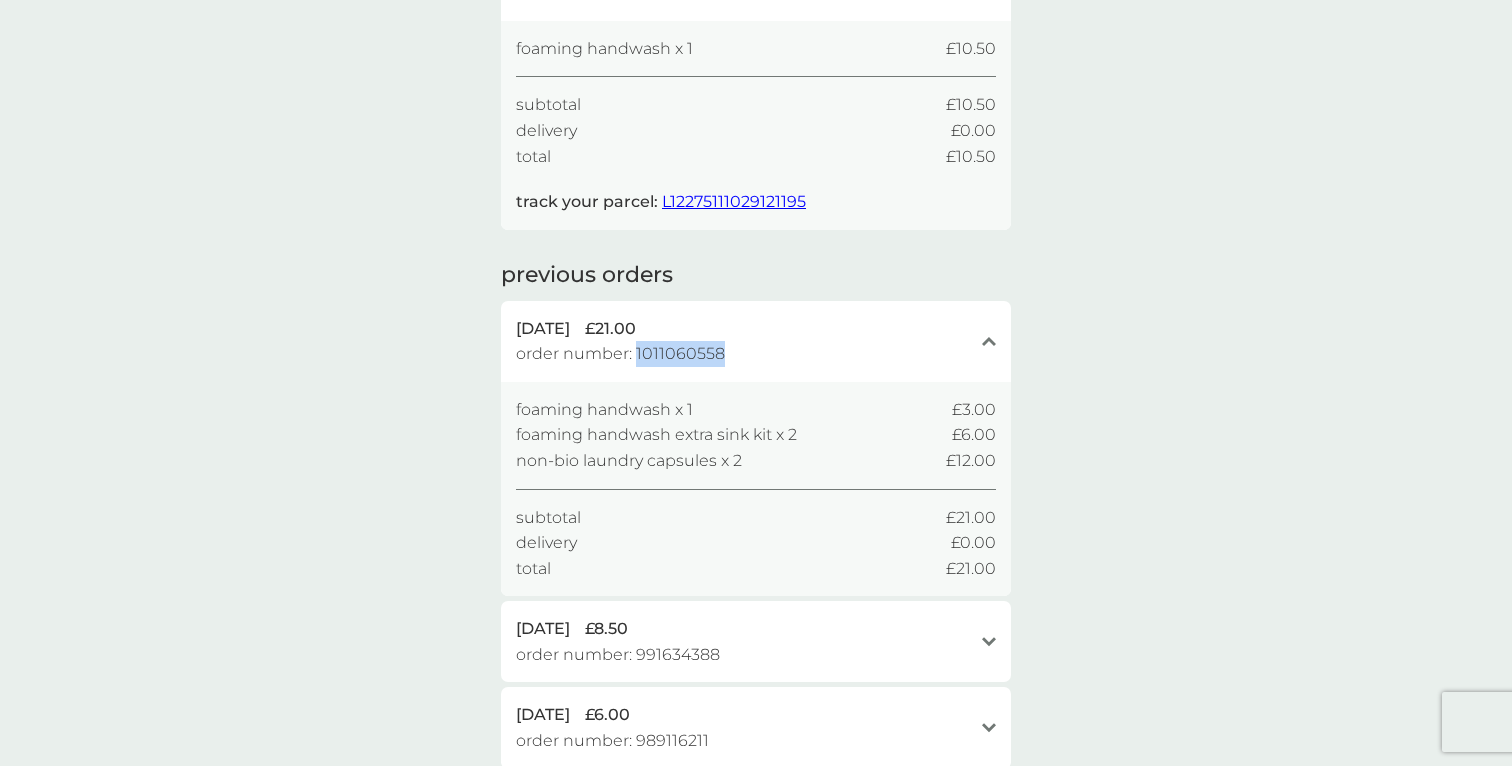 click on "order number:   1011060558" at bounding box center [620, 354] 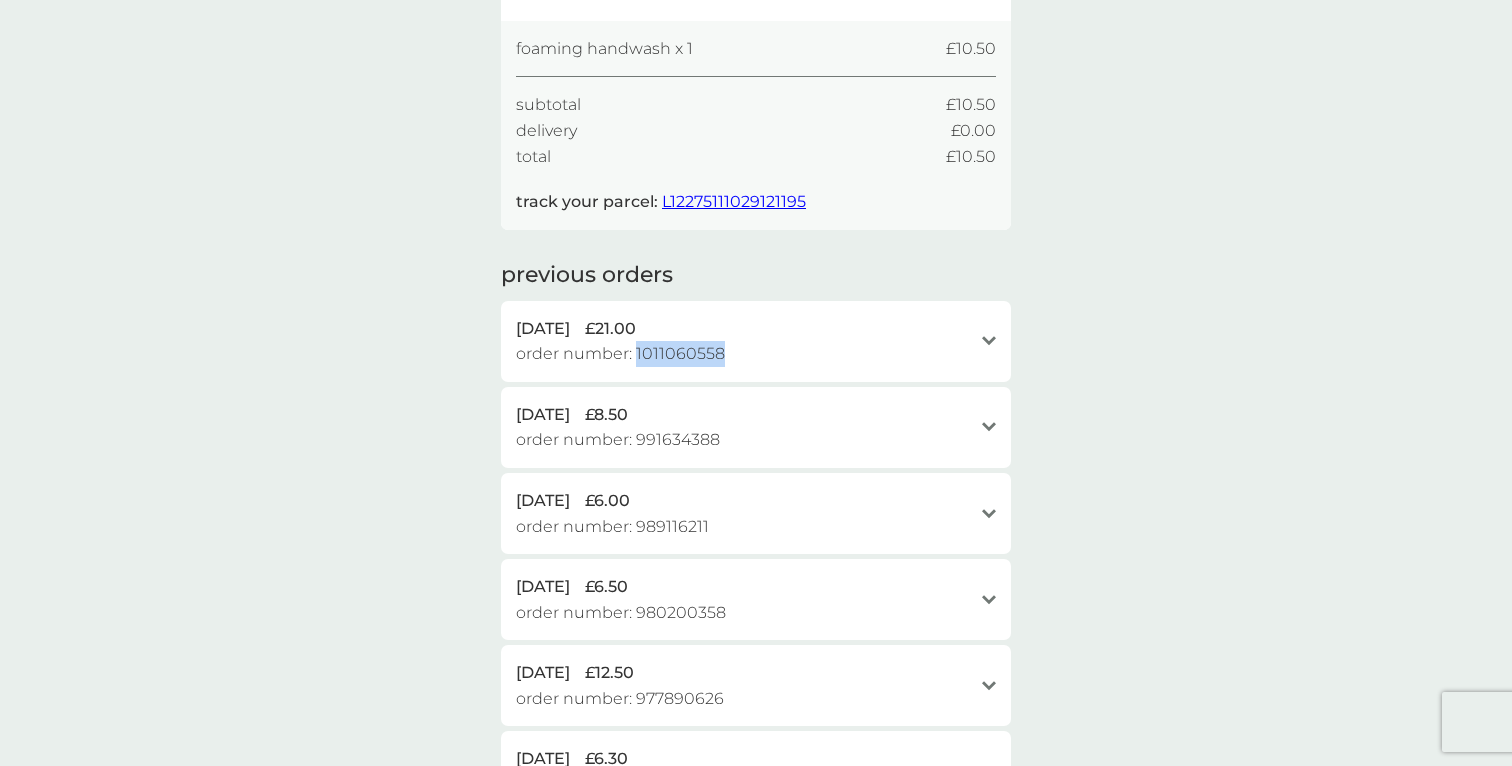 copy on "1011060558" 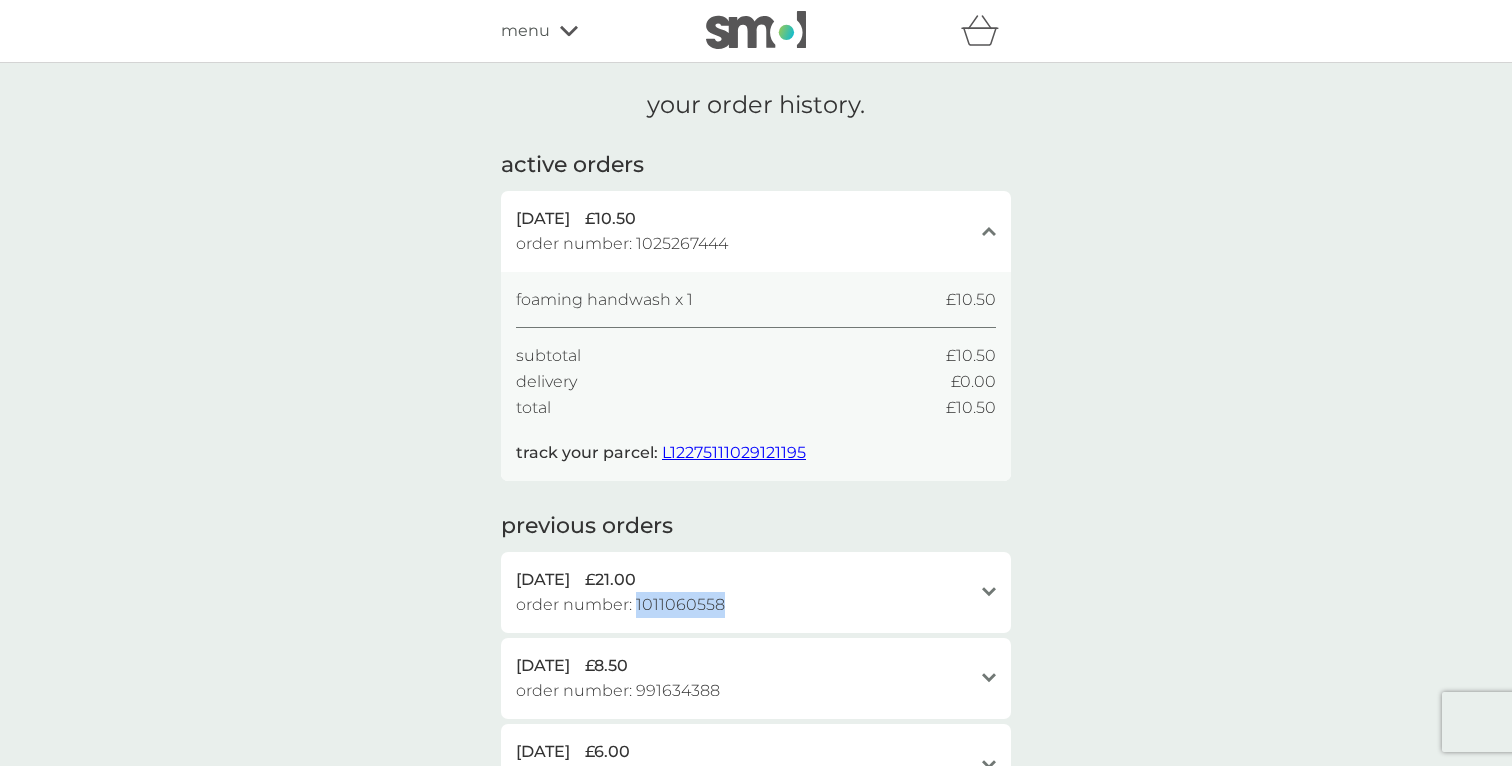 scroll, scrollTop: 0, scrollLeft: 0, axis: both 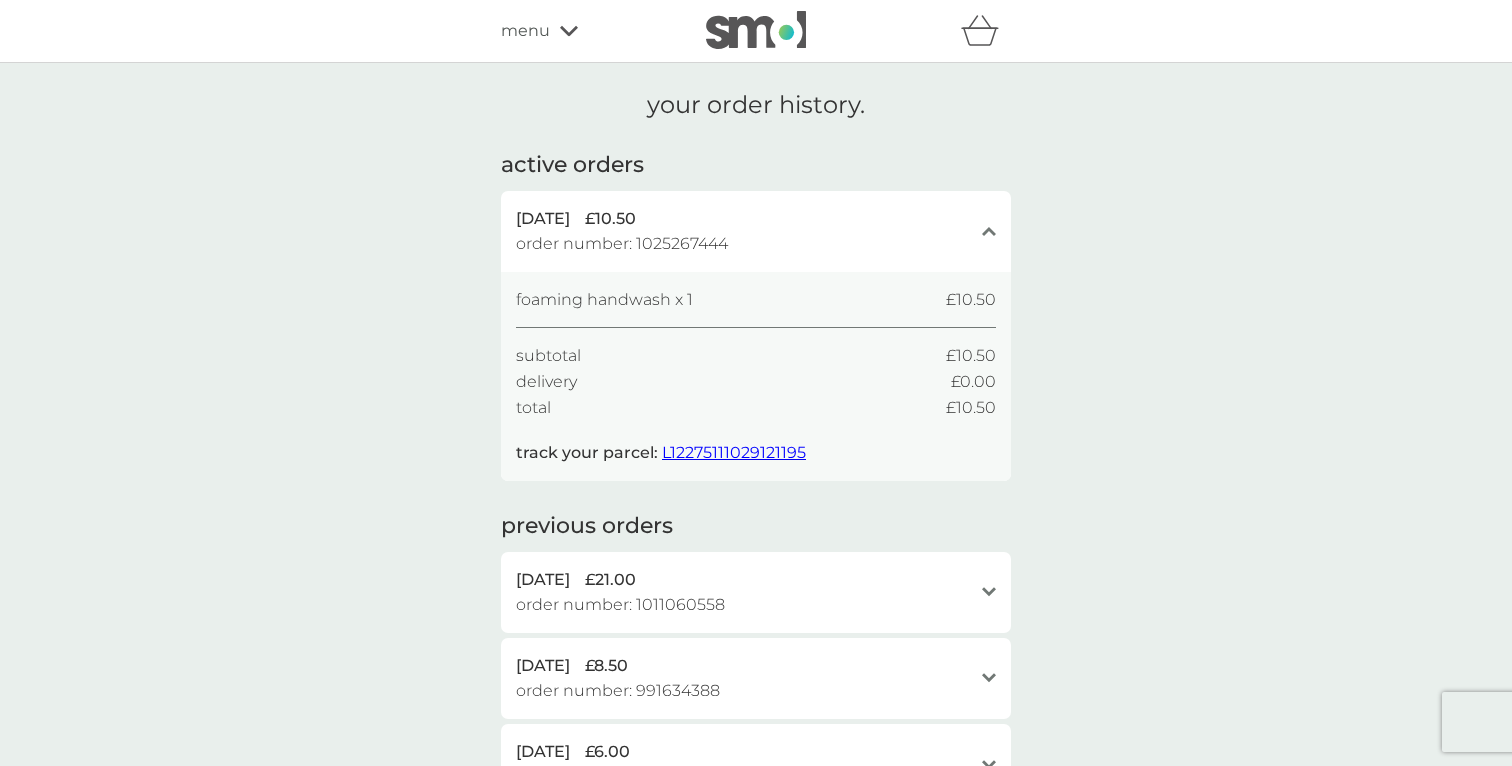 click on "menu" at bounding box center [586, 31] 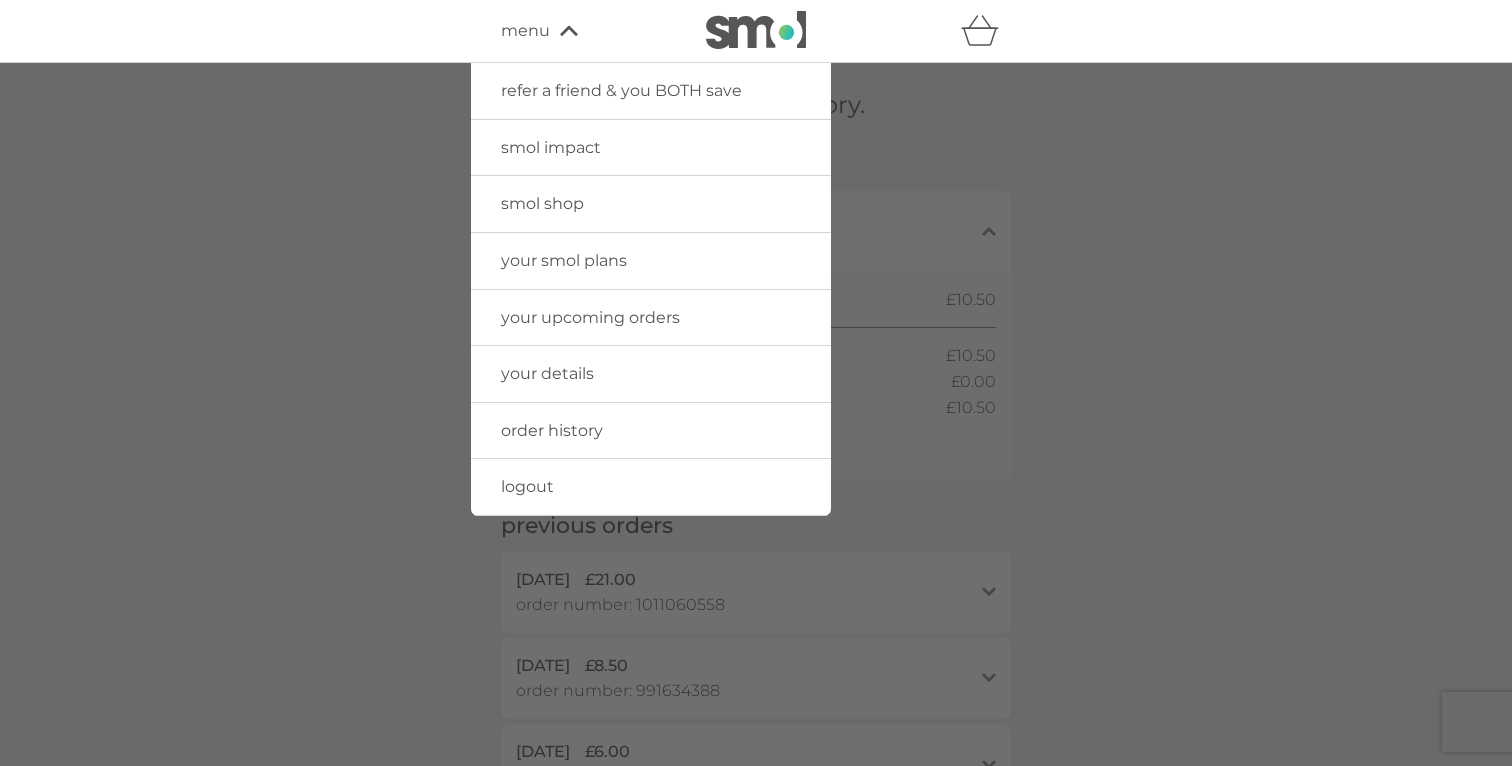 click on "menu" at bounding box center [525, 31] 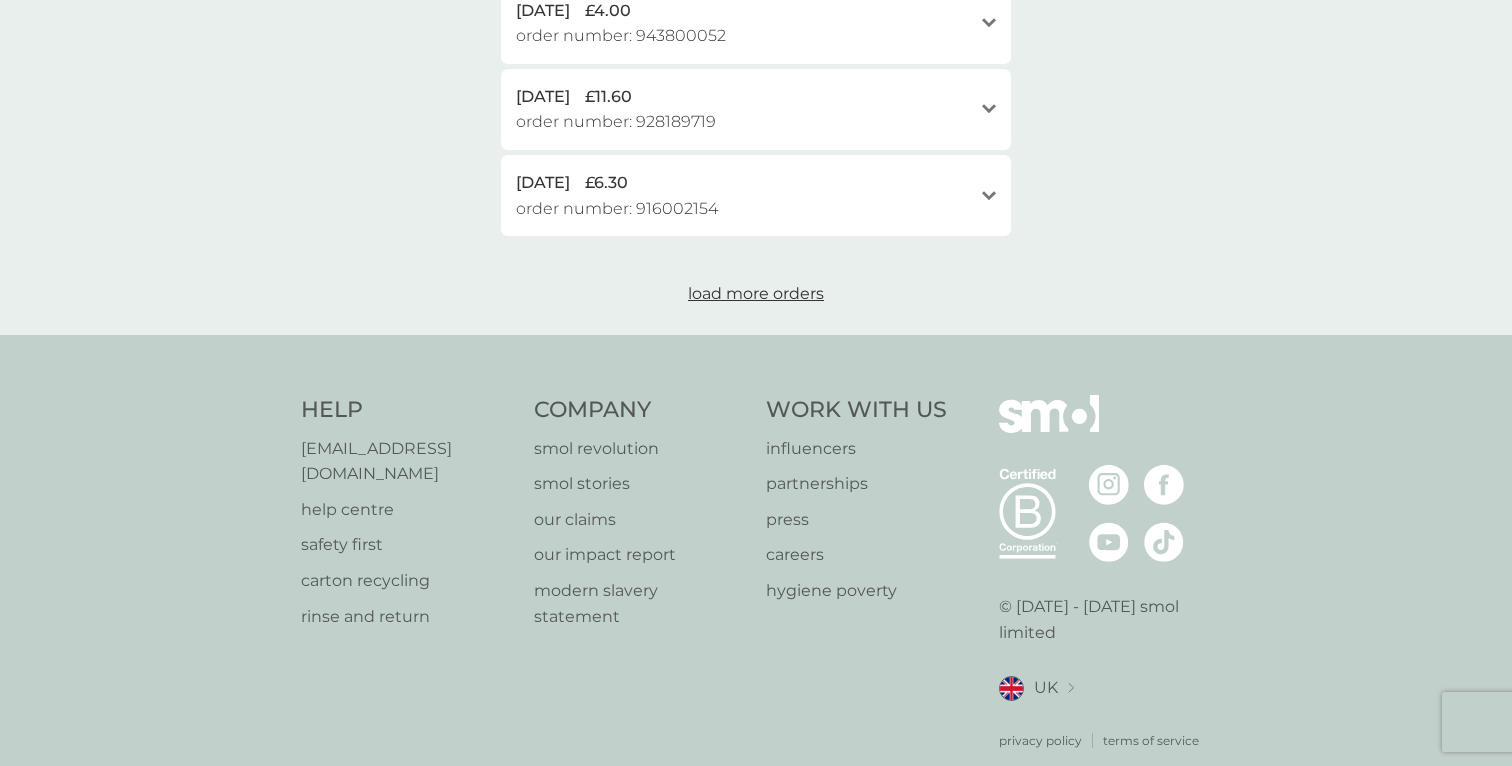scroll, scrollTop: 1085, scrollLeft: 0, axis: vertical 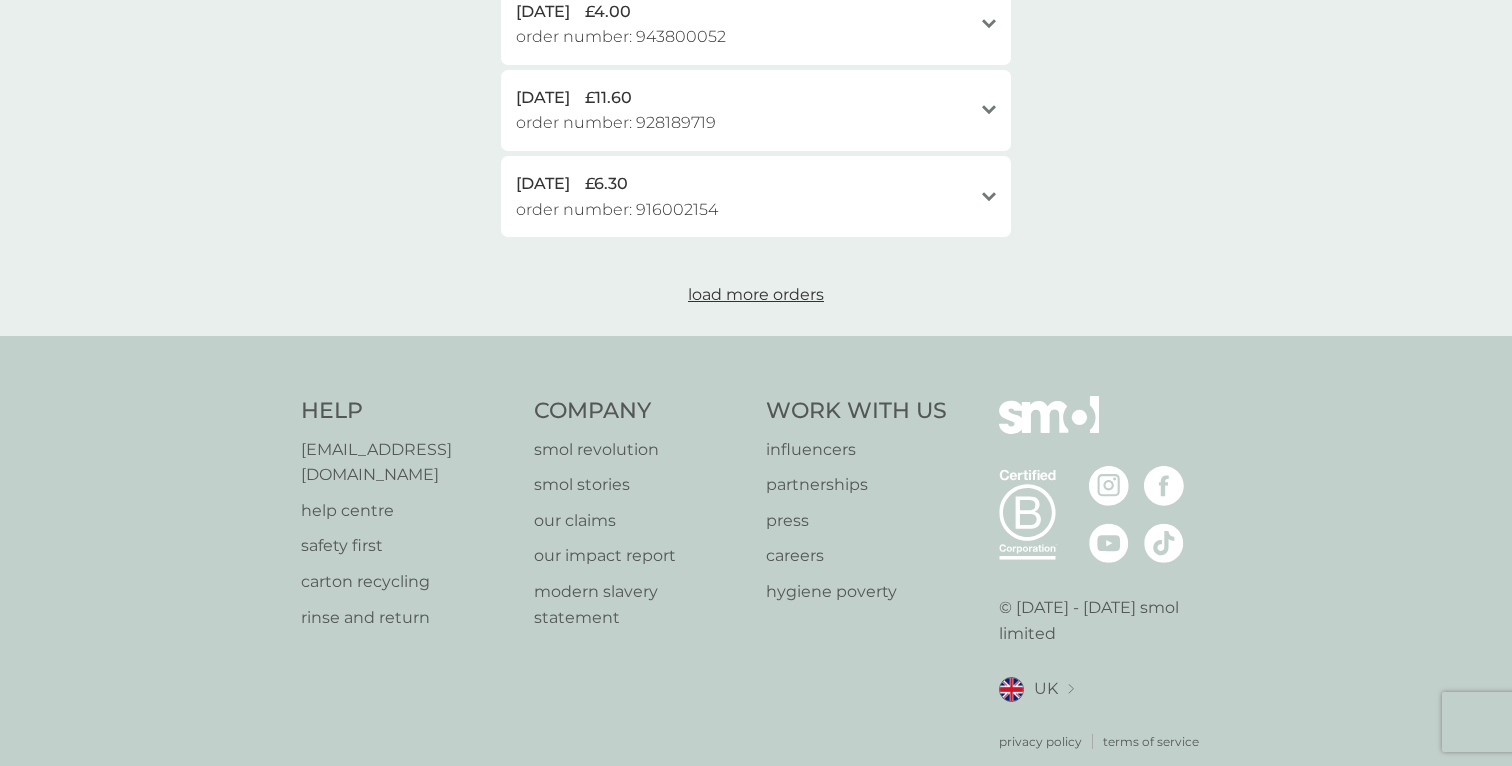 click on "help centre" at bounding box center (407, 511) 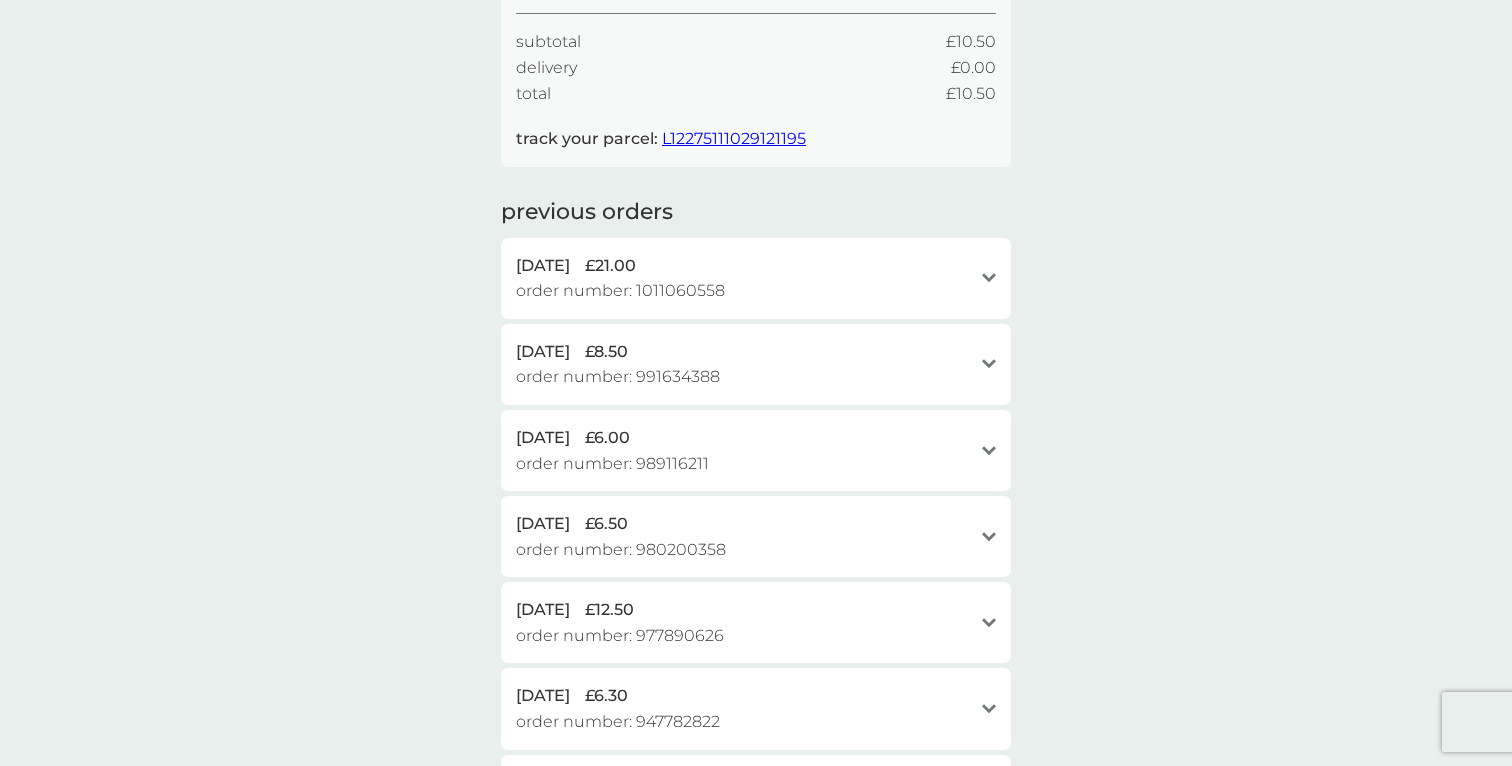 scroll, scrollTop: 305, scrollLeft: 0, axis: vertical 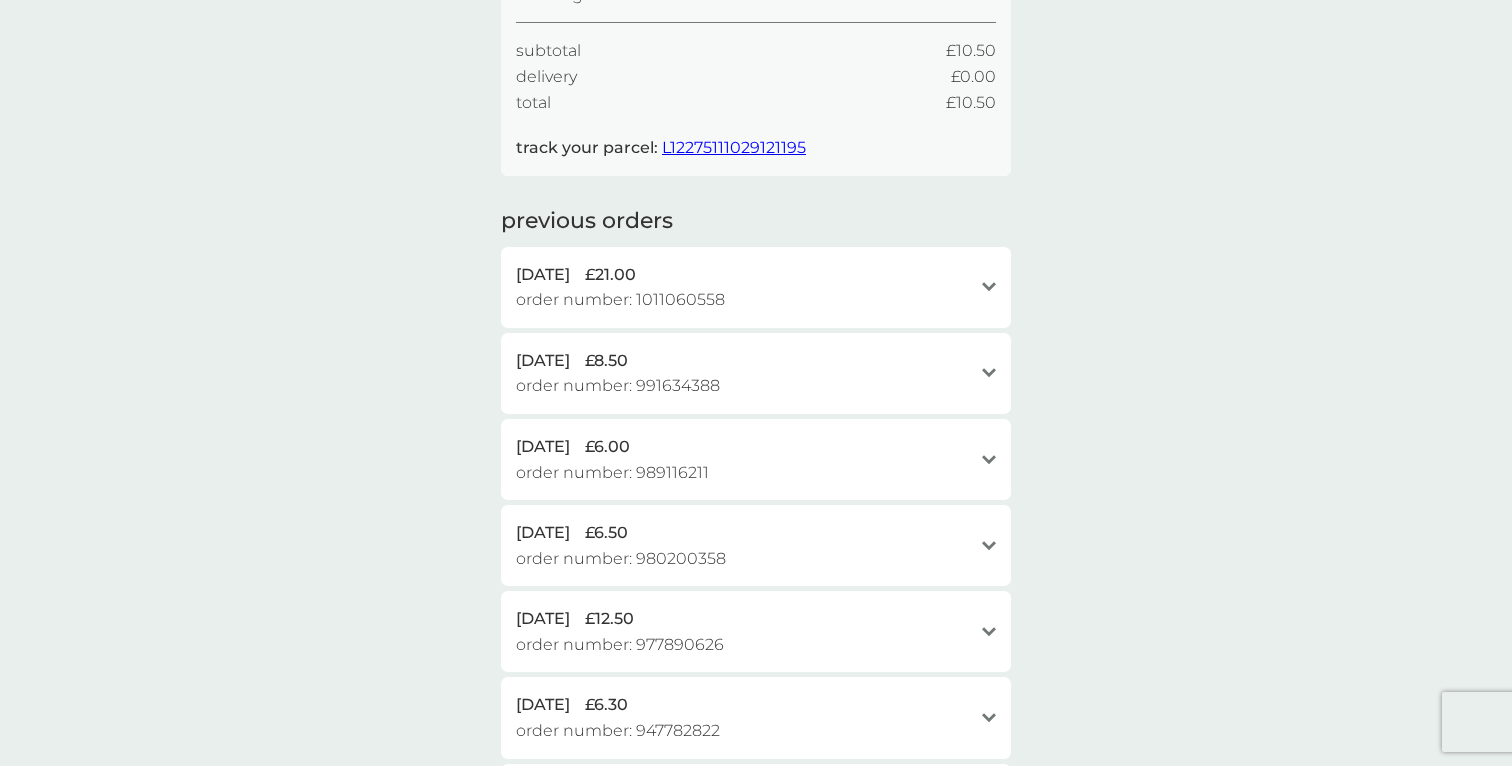 click on "29 May 2025 £21.00 order number:   1011060558" at bounding box center (744, 287) 